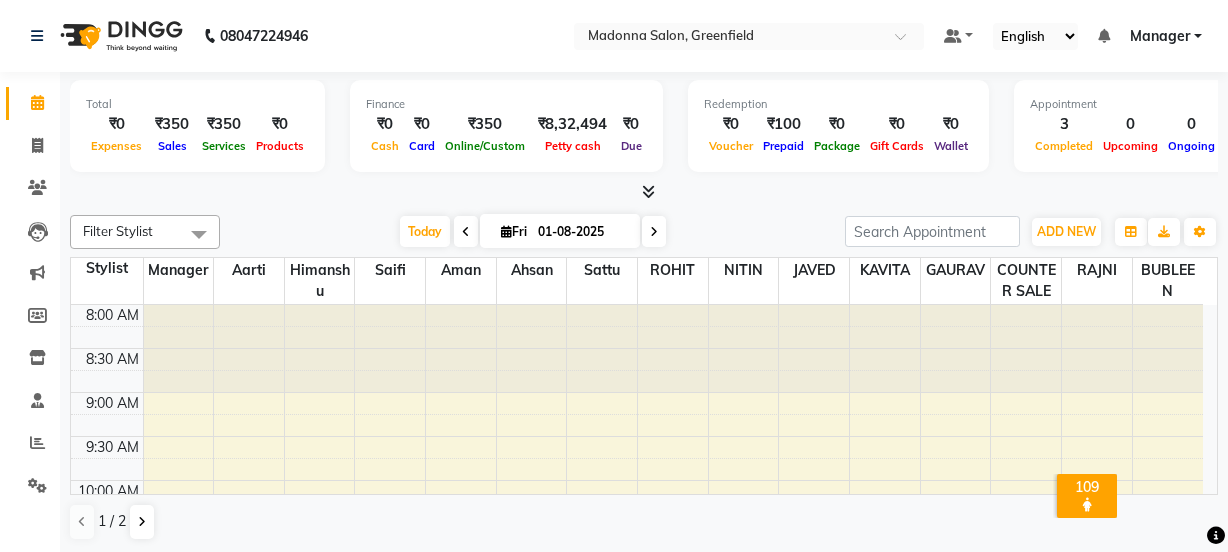 scroll, scrollTop: 0, scrollLeft: 0, axis: both 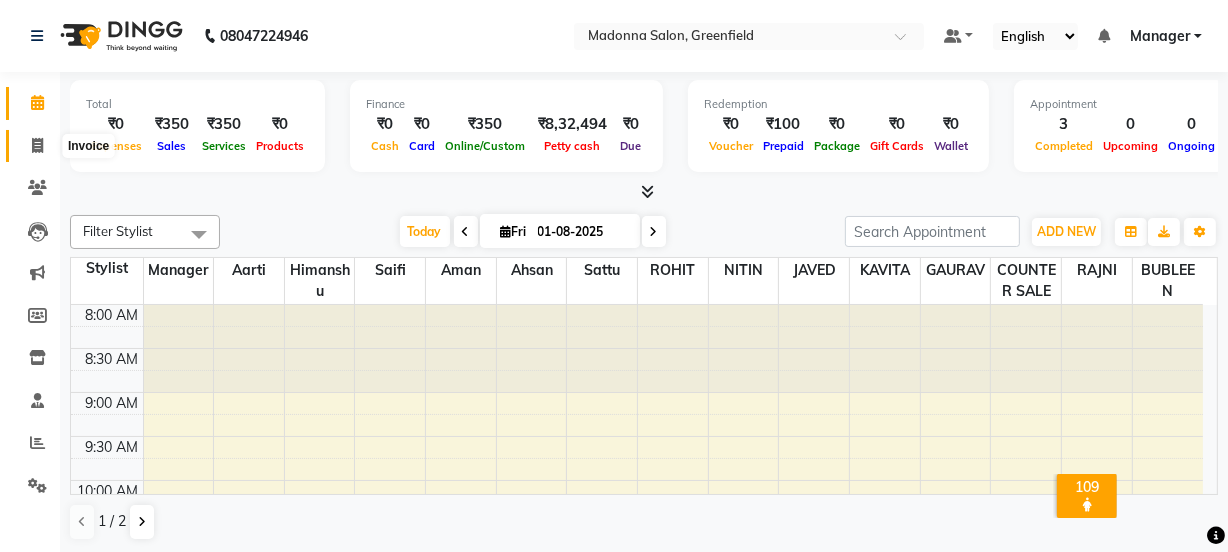 click 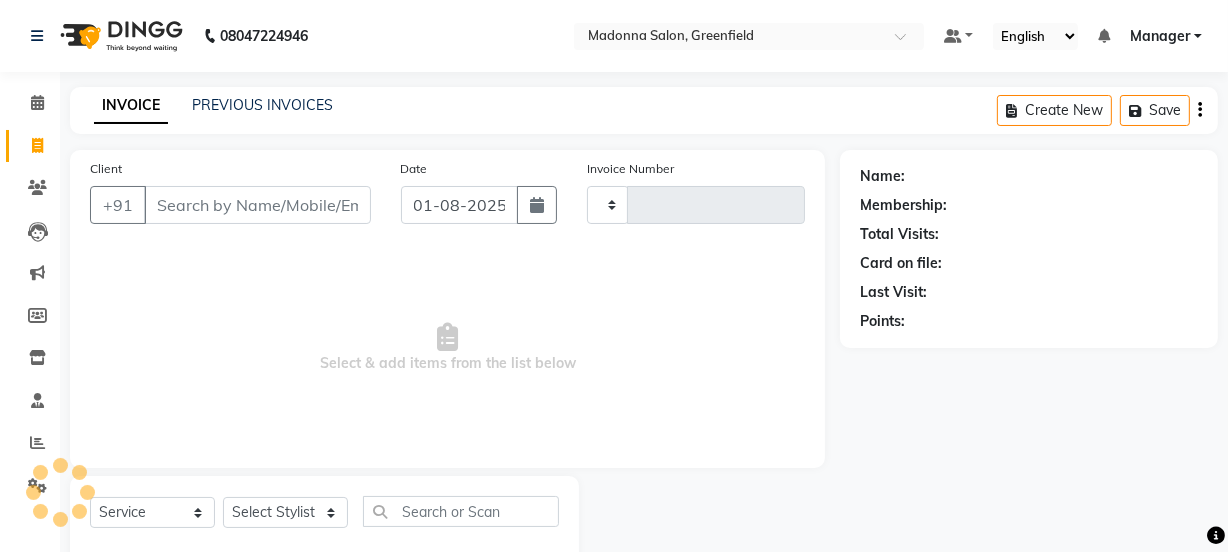 type on "1222" 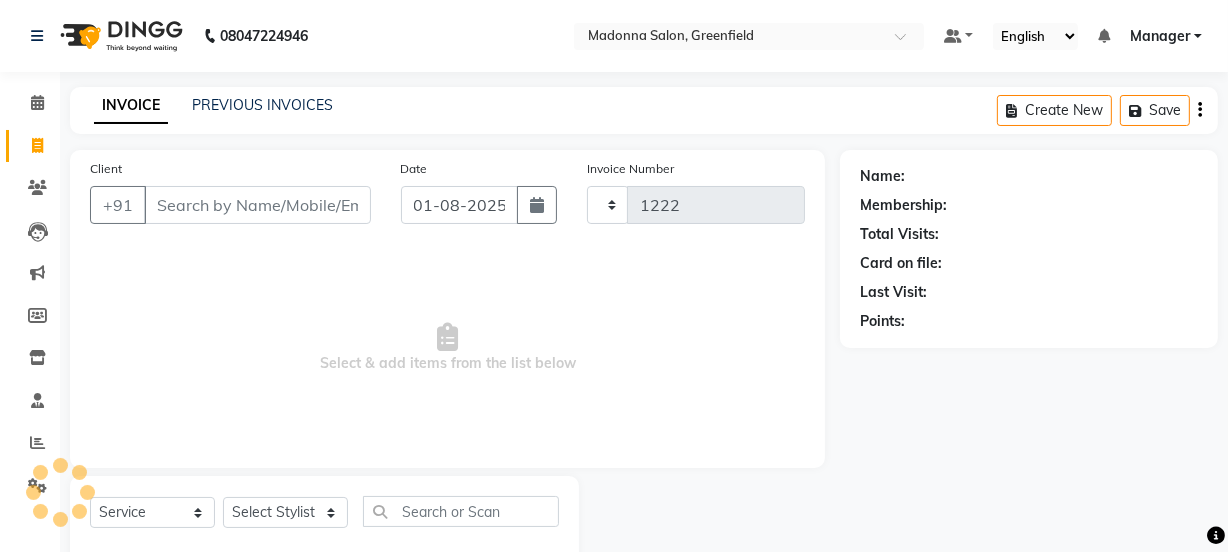 select on "7672" 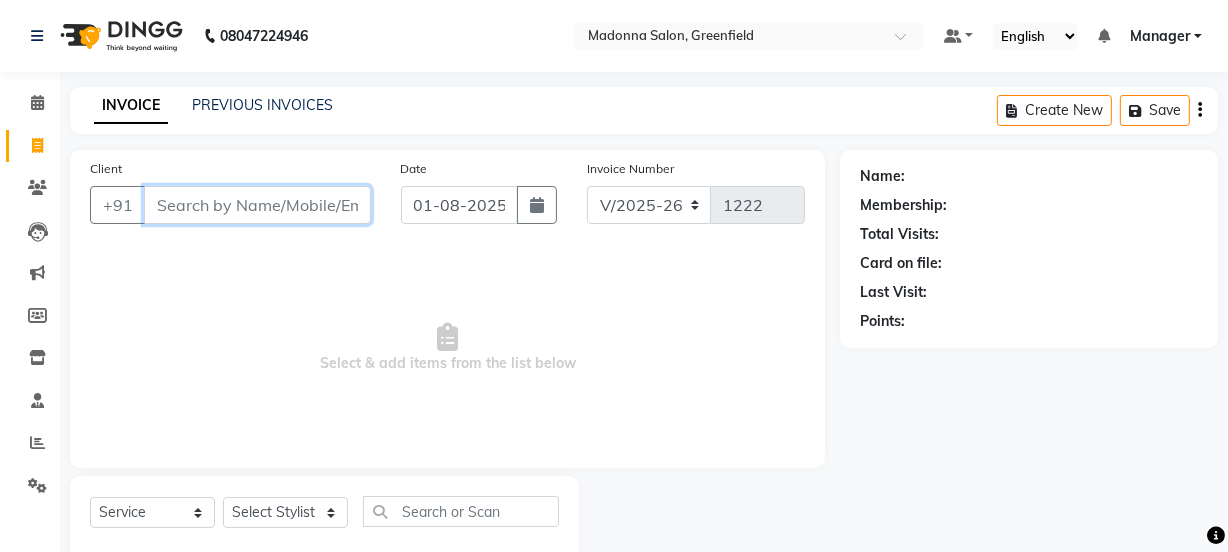 click on "Client" at bounding box center [257, 205] 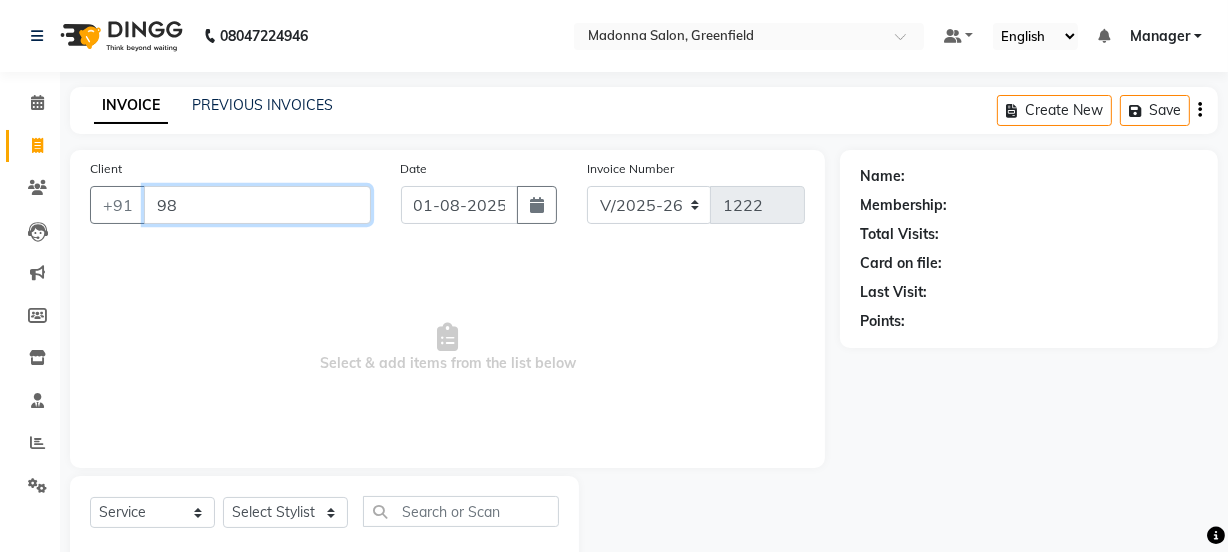 type on "9" 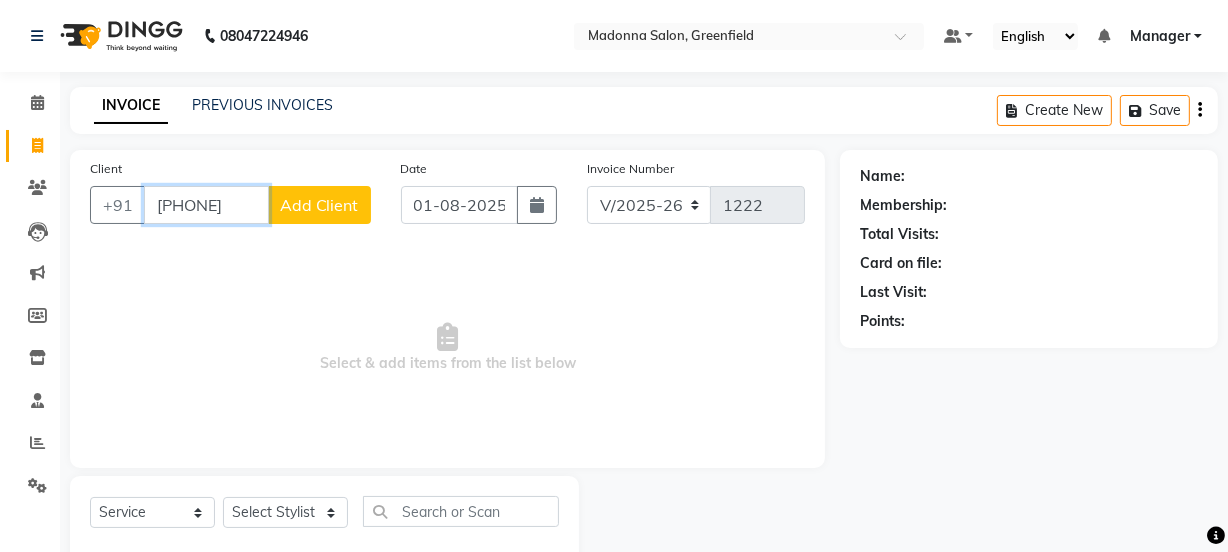 type on "[PHONE]" 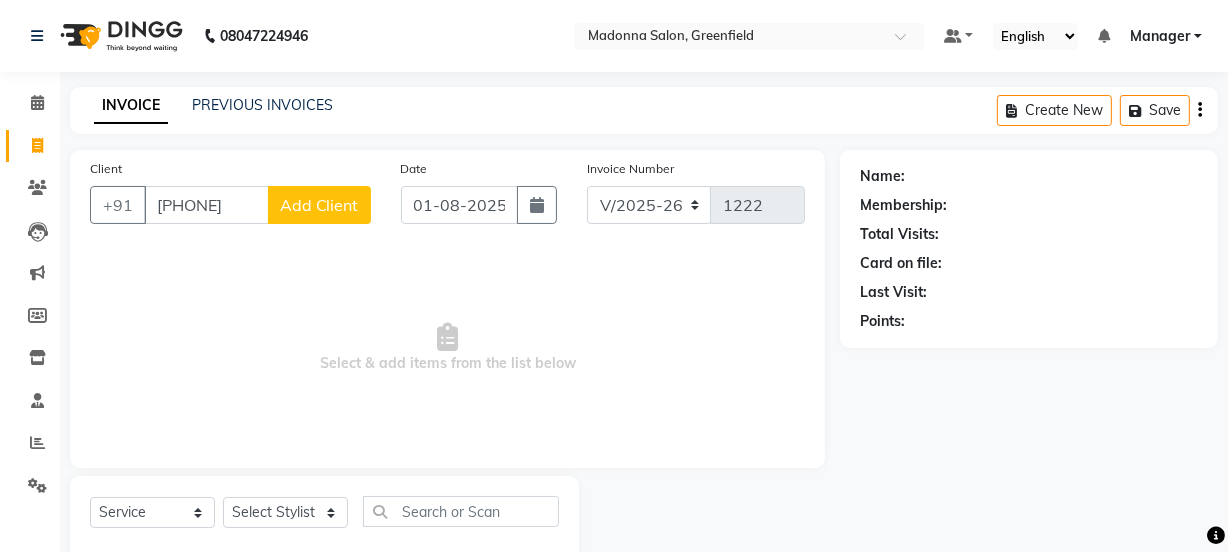 click on "Add Client" 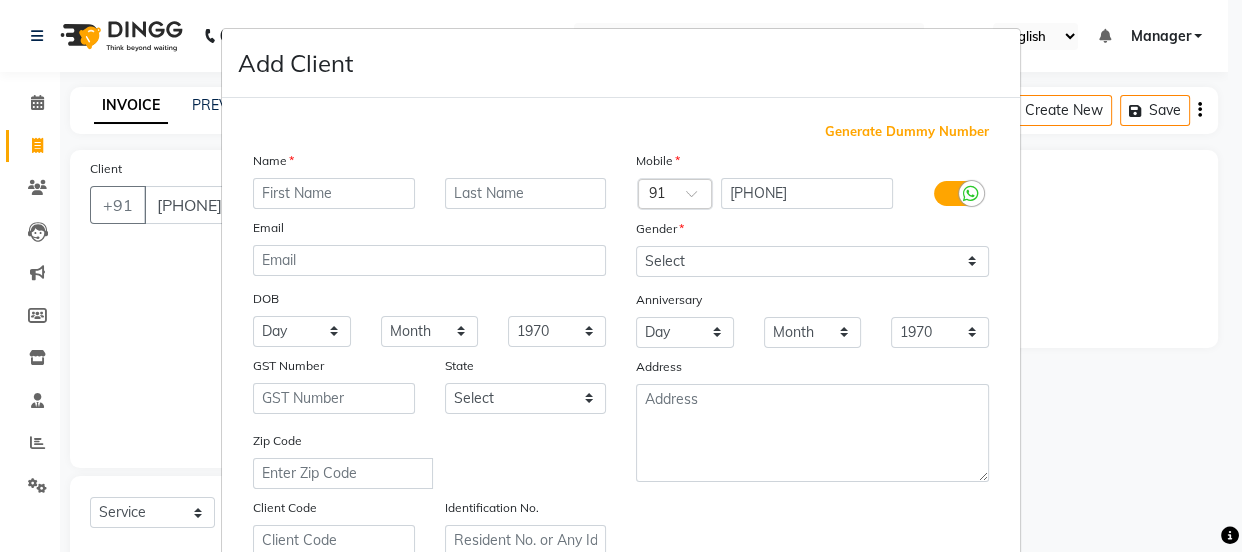 click at bounding box center (334, 193) 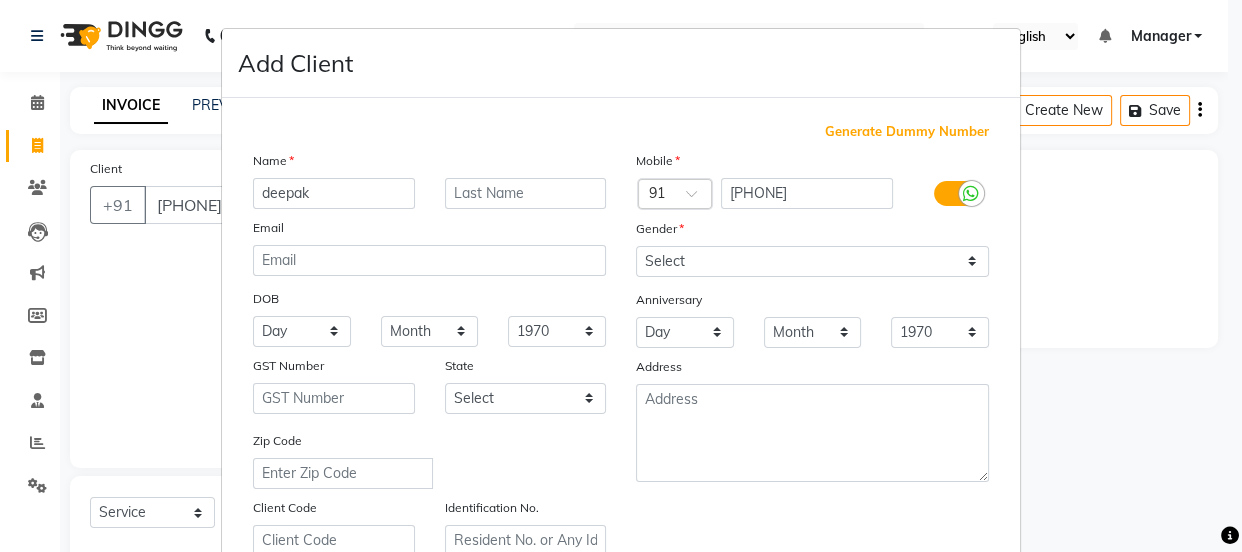 type on "deepak" 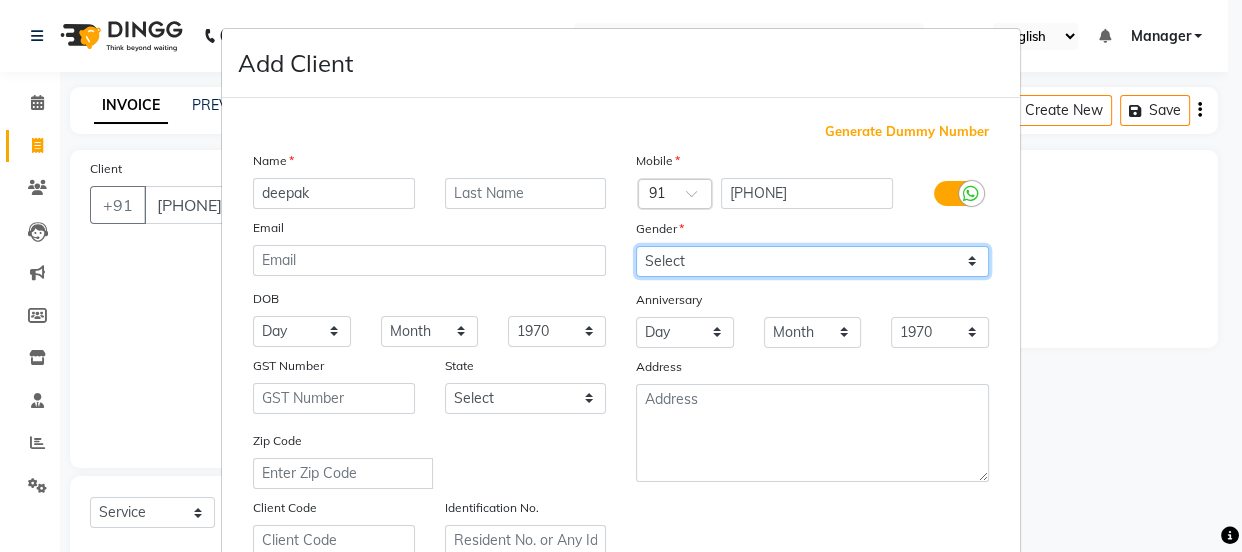 click on "Select Male Female Other Prefer Not To Say" at bounding box center [812, 261] 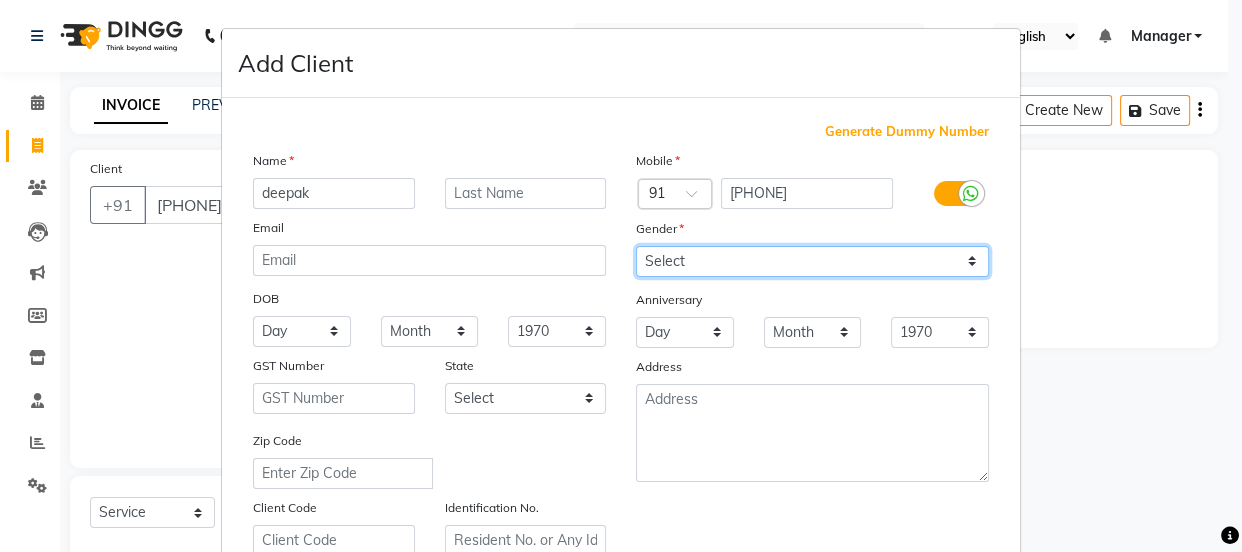 select on "male" 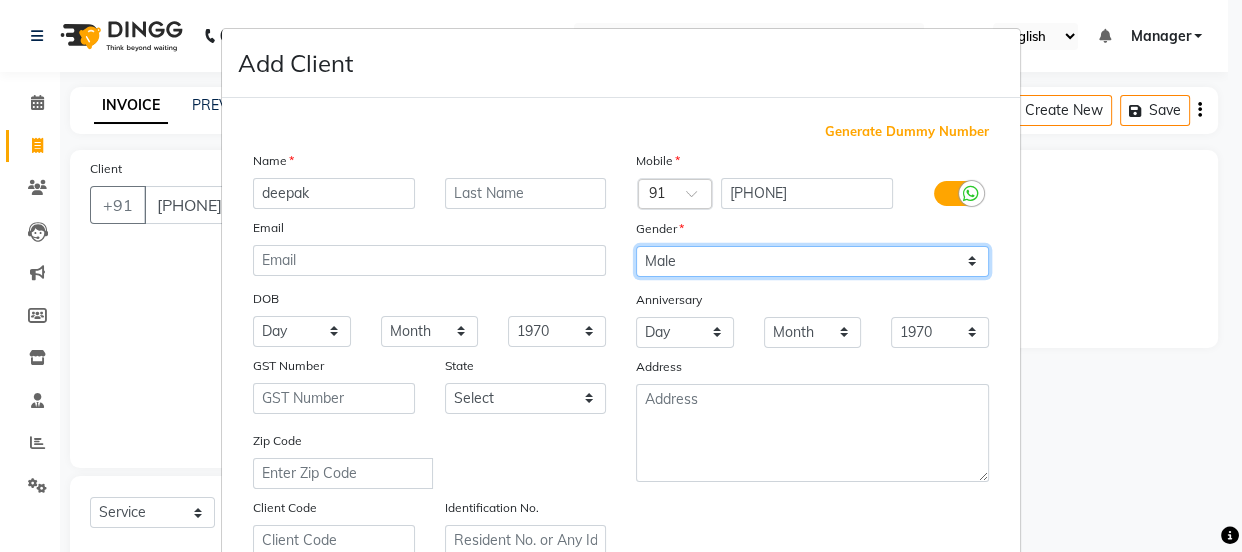 click on "Select Male Female Other Prefer Not To Say" at bounding box center [812, 261] 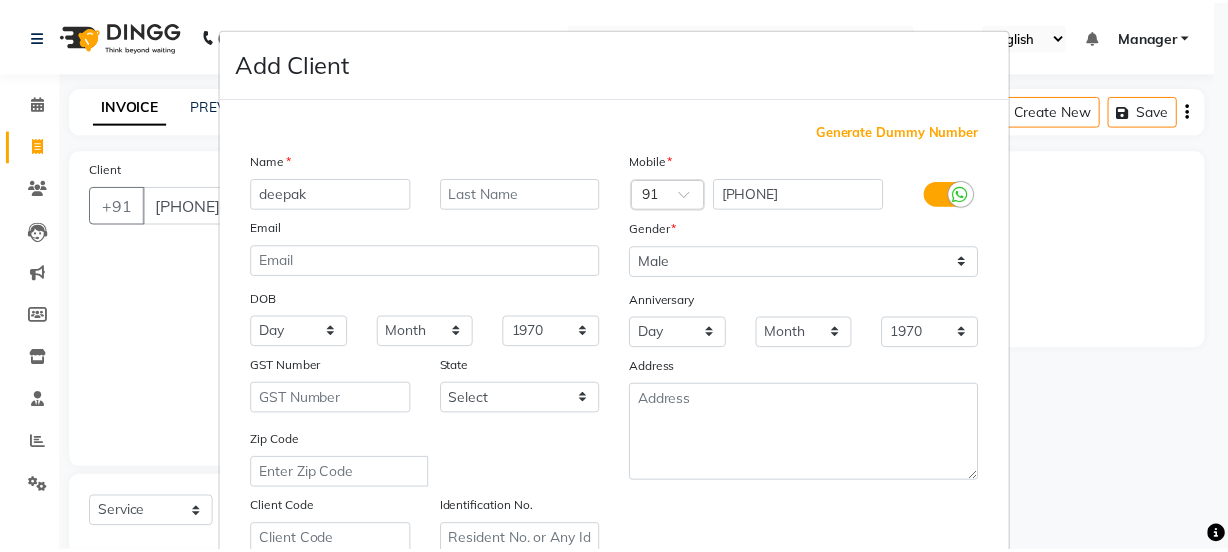 scroll, scrollTop: 377, scrollLeft: 0, axis: vertical 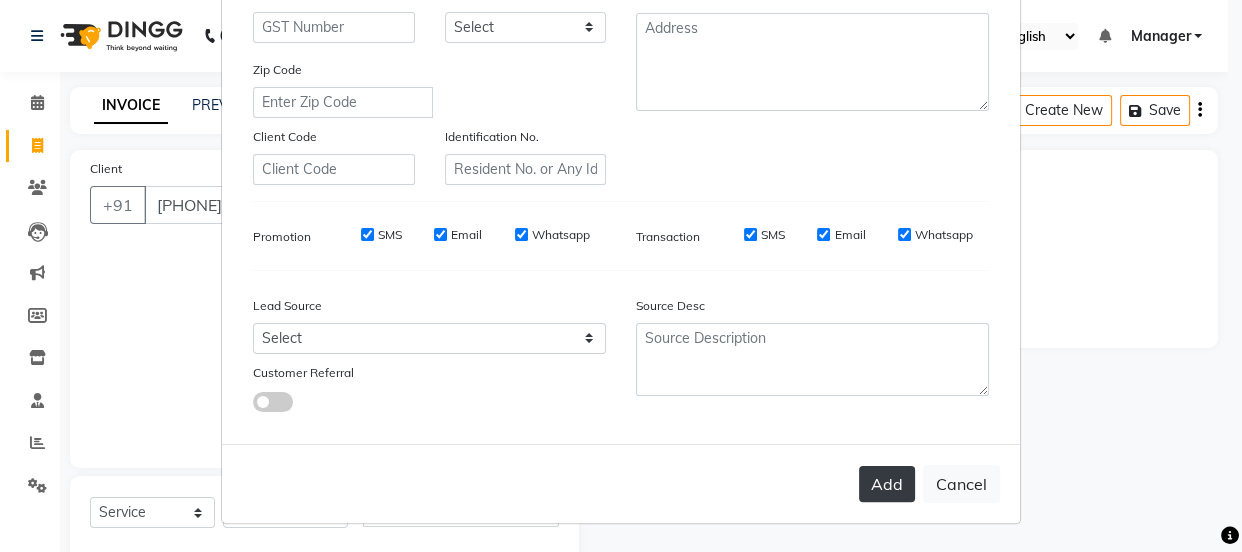 click on "Add" at bounding box center [887, 484] 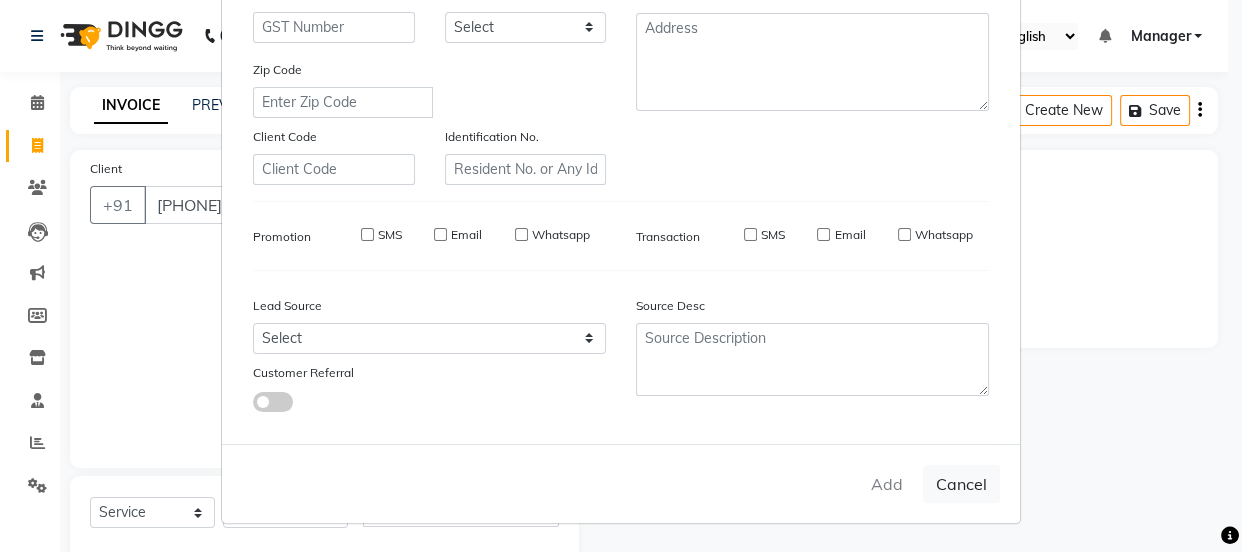 type 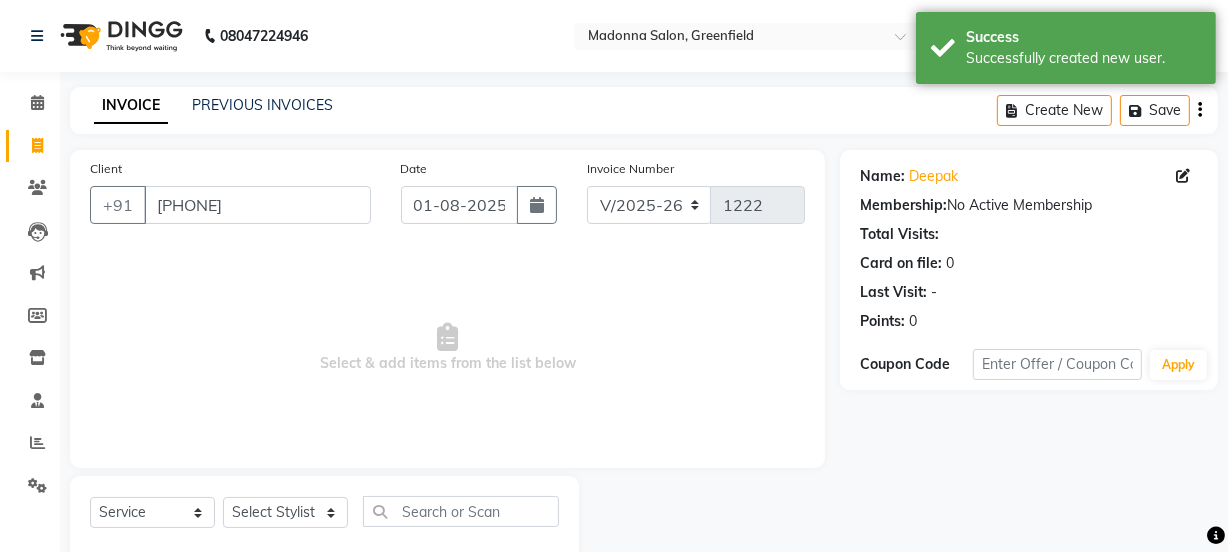drag, startPoint x: 311, startPoint y: 490, endPoint x: 316, endPoint y: 507, distance: 17.720045 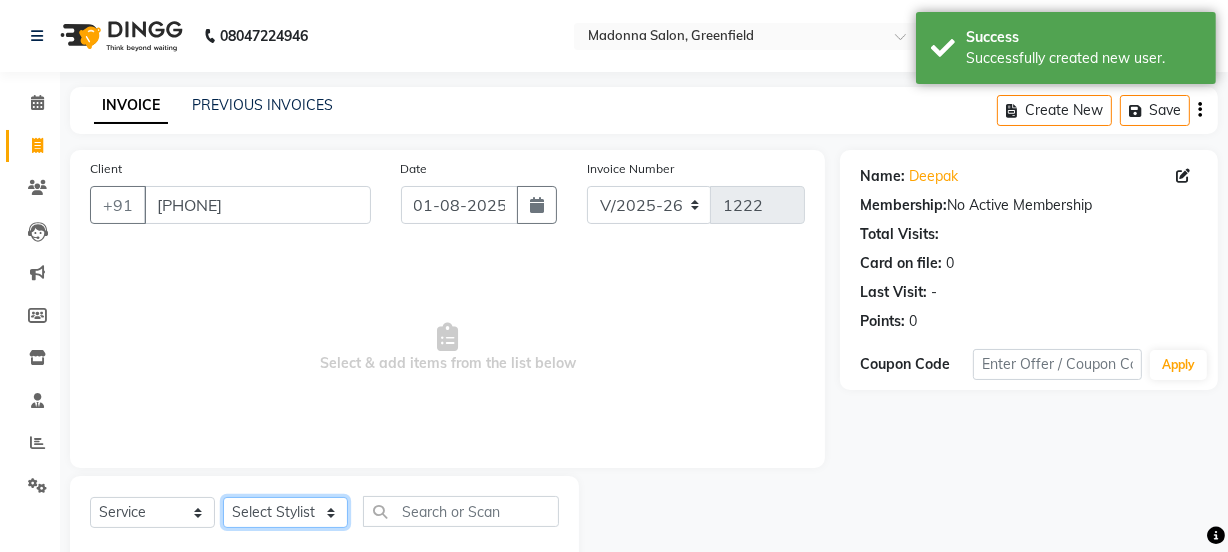 click on "Select Stylist Aarti Ahsan Aman BUBLEEN COUNTER SALE GAURAV Himanshu JAVED KAVITA Manager NITIN RAJNI ROHIT Saifi Sattu VISHAL" 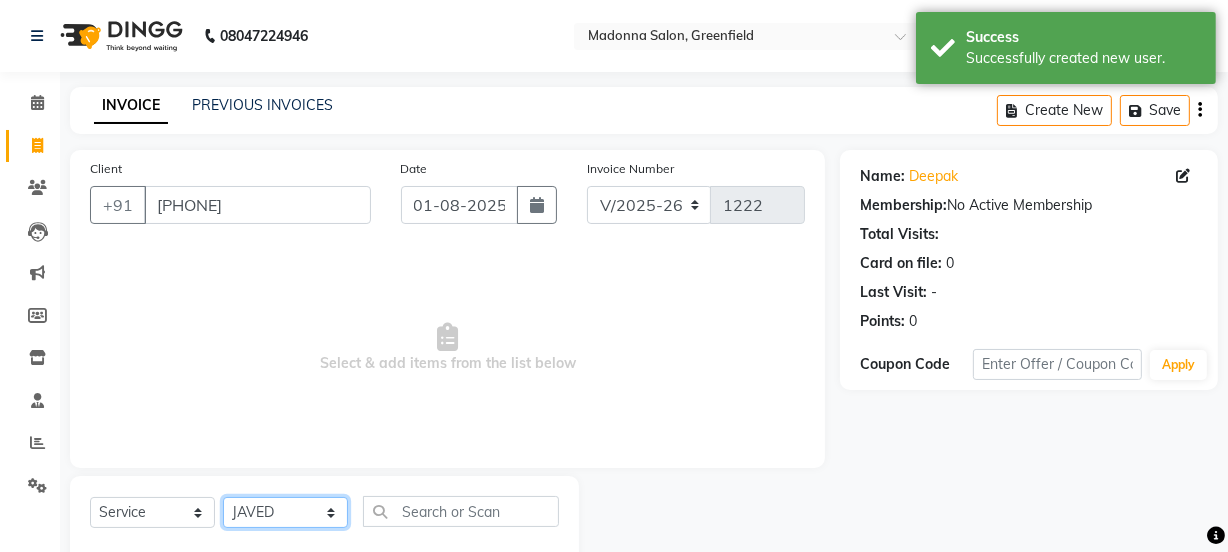 click on "Select Stylist Aarti Ahsan Aman BUBLEEN COUNTER SALE GAURAV Himanshu JAVED KAVITA Manager NITIN RAJNI ROHIT Saifi Sattu VISHAL" 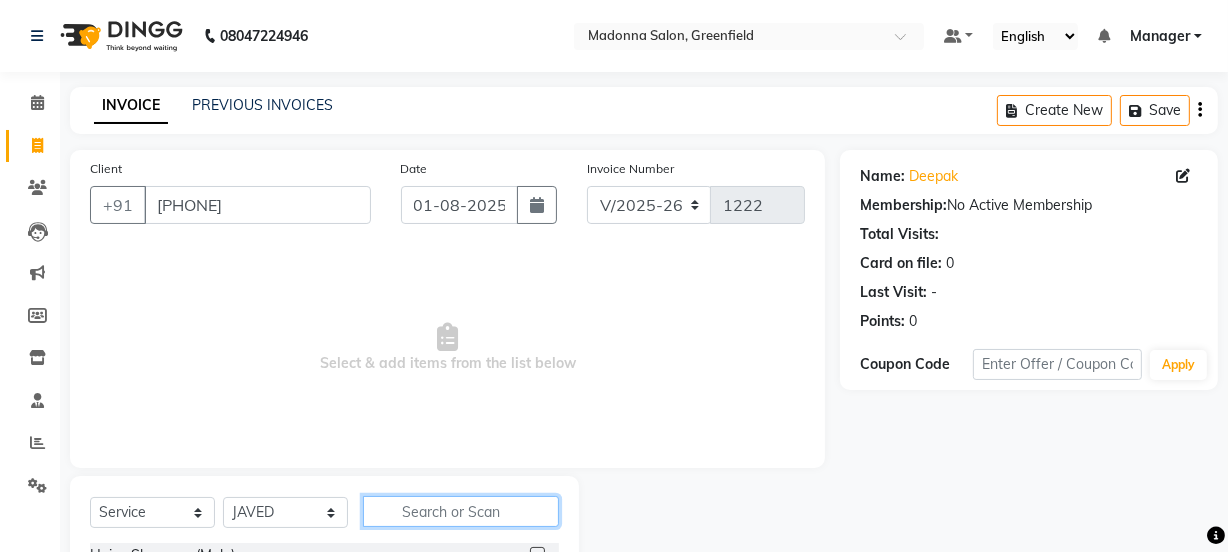 click 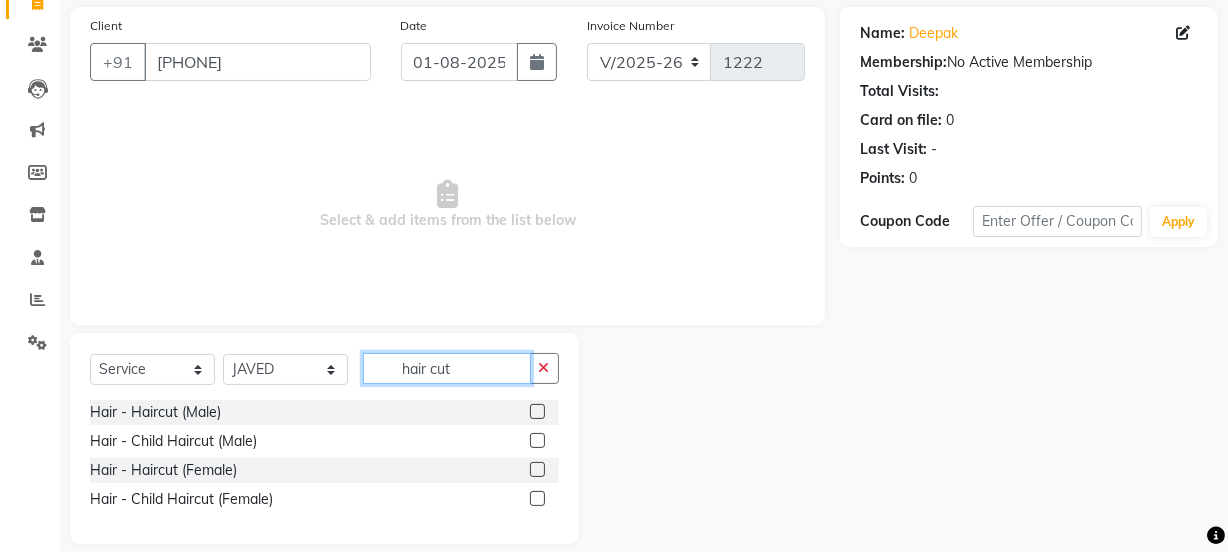 scroll, scrollTop: 165, scrollLeft: 0, axis: vertical 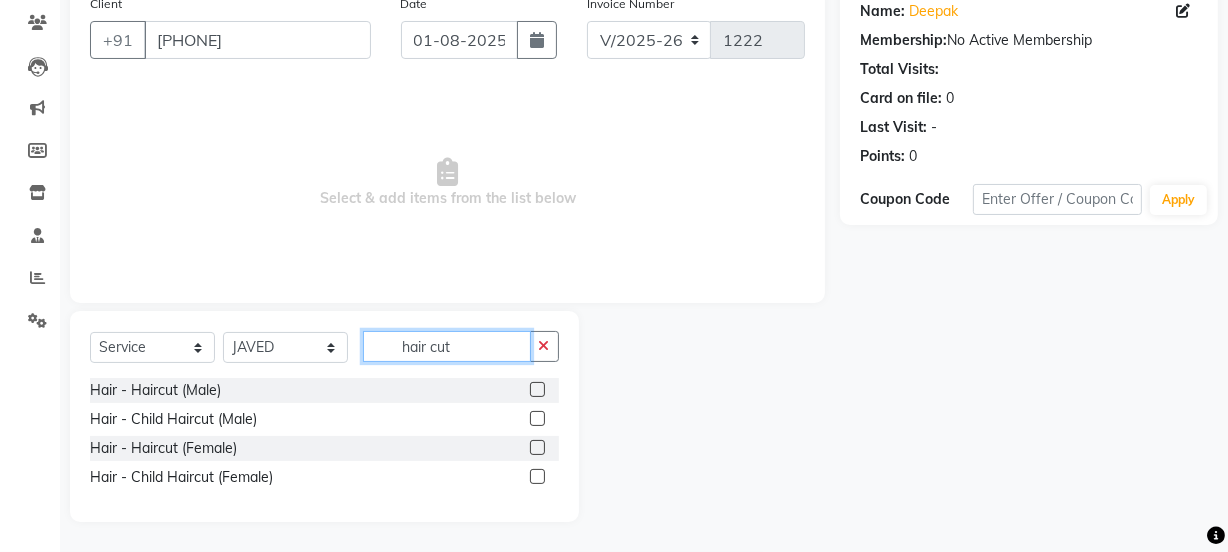 type on "hair cut" 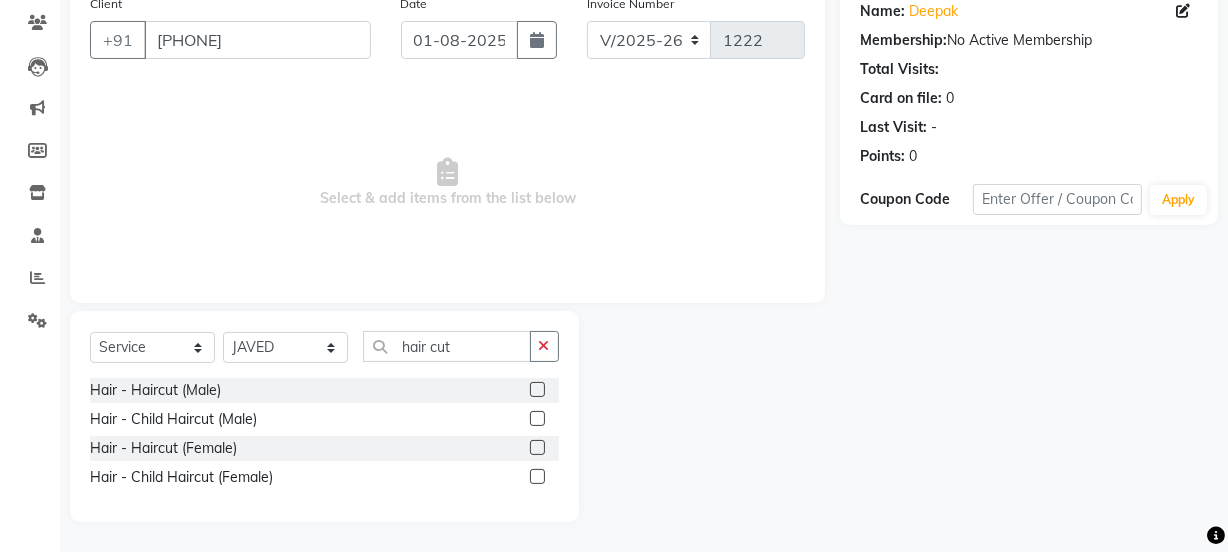 click 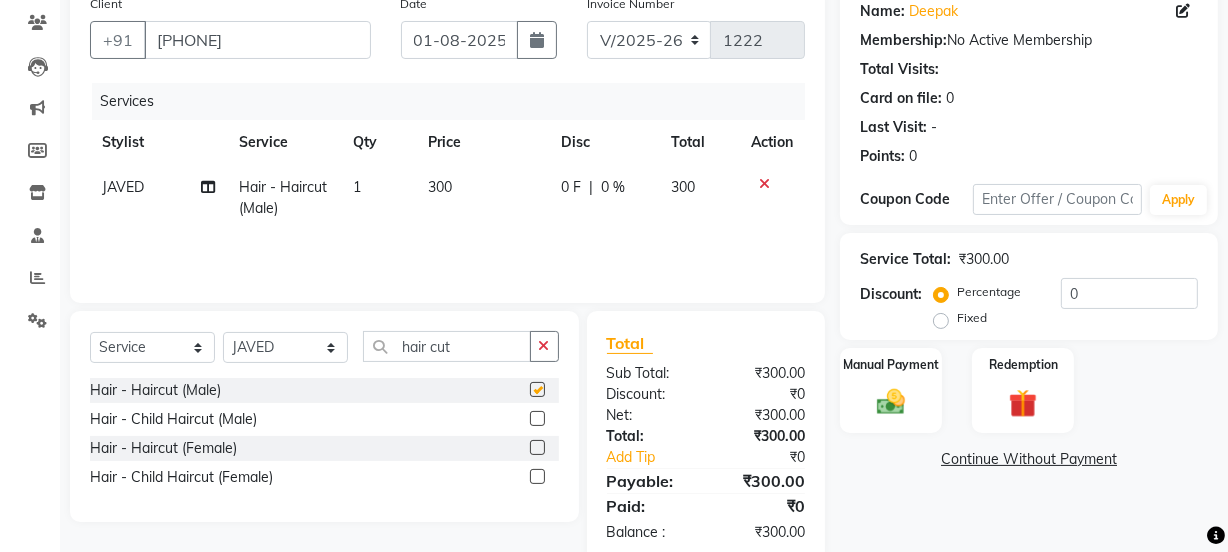 checkbox on "false" 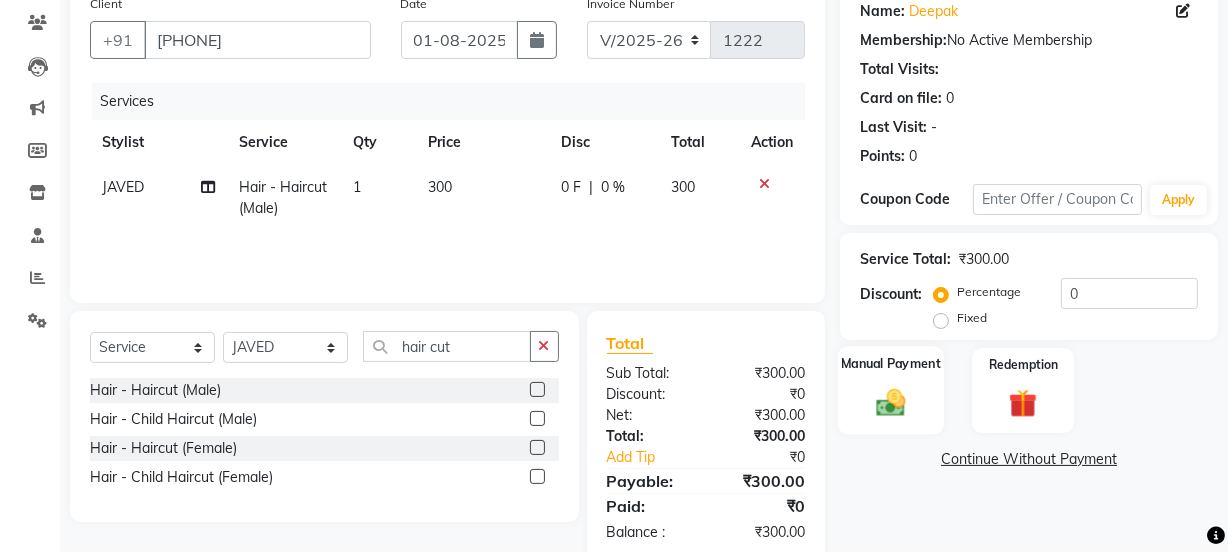click 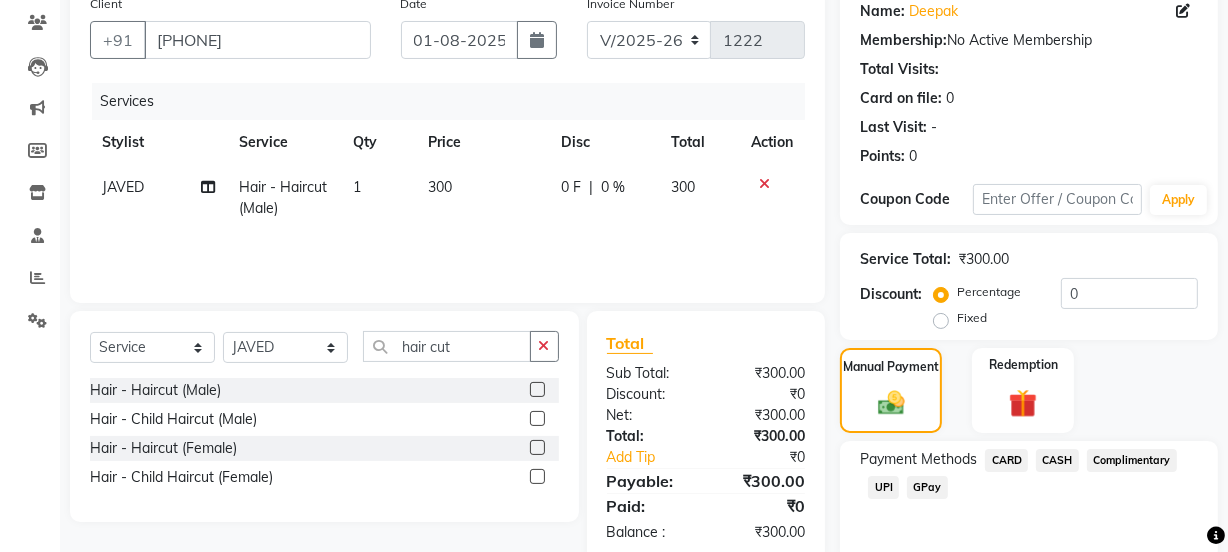 click on "UPI" 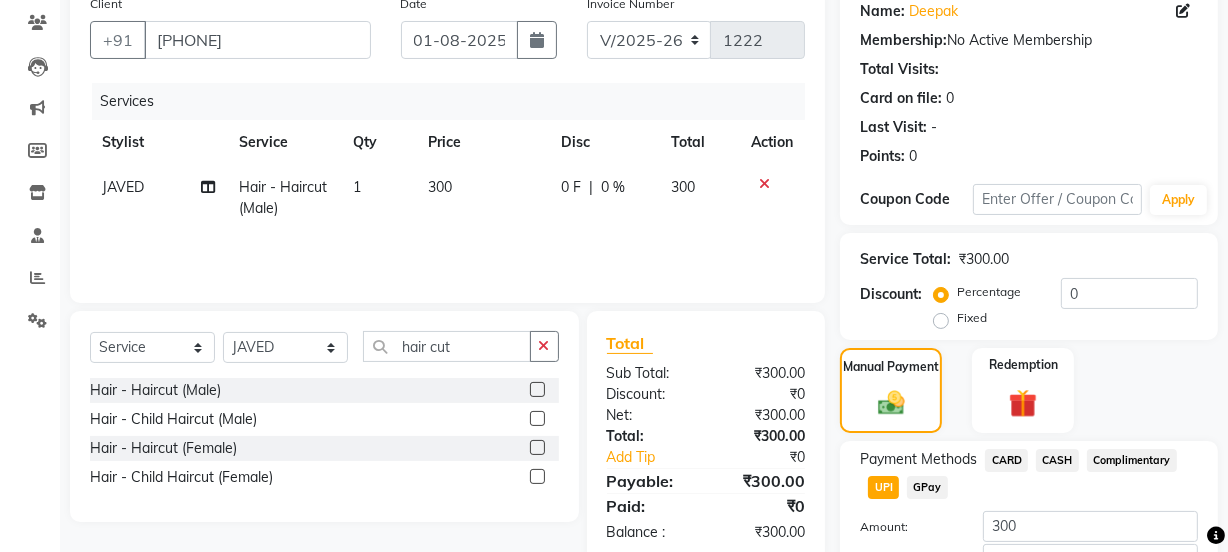 scroll, scrollTop: 300, scrollLeft: 0, axis: vertical 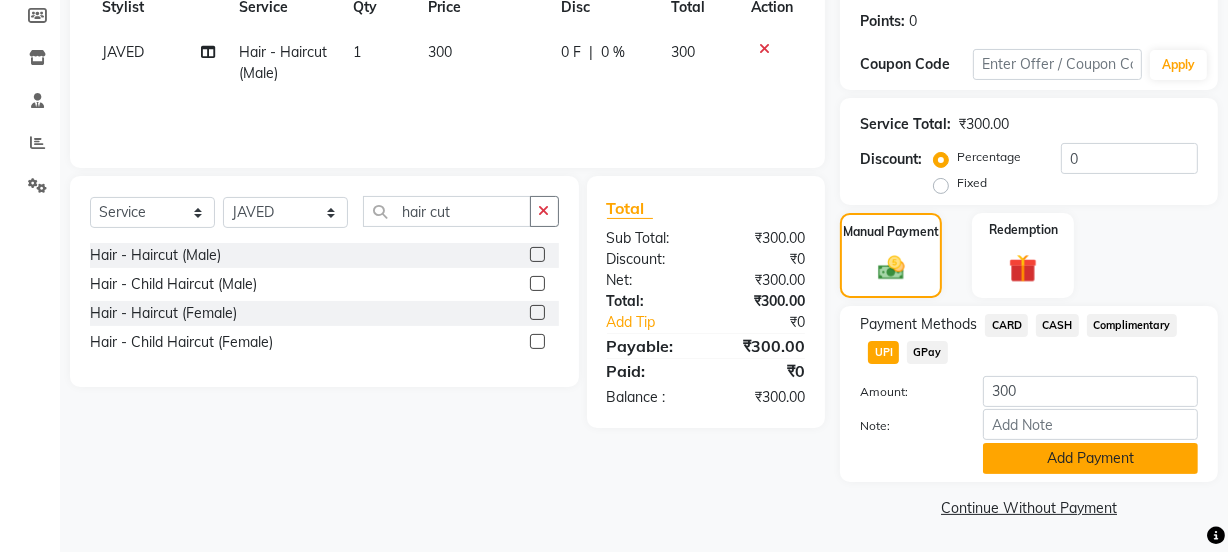 click on "Add Payment" 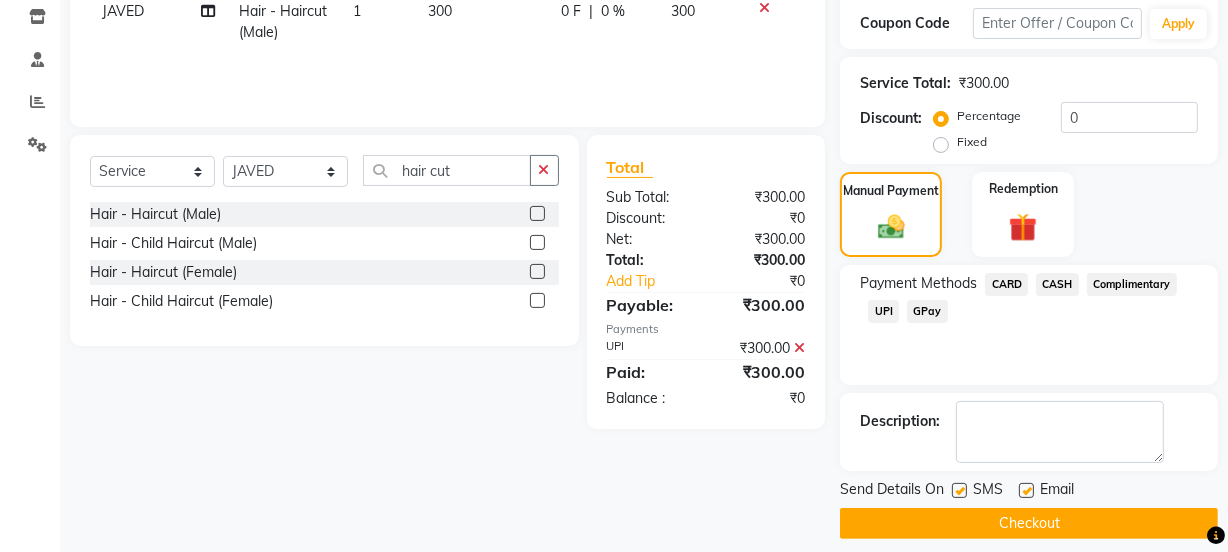 scroll, scrollTop: 357, scrollLeft: 0, axis: vertical 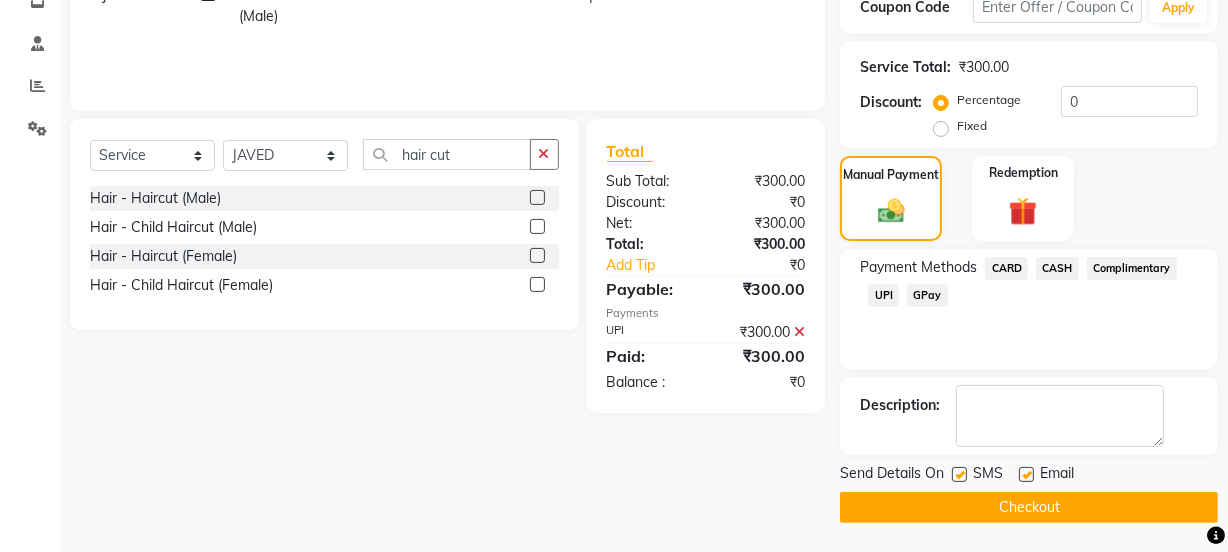 click on "Checkout" 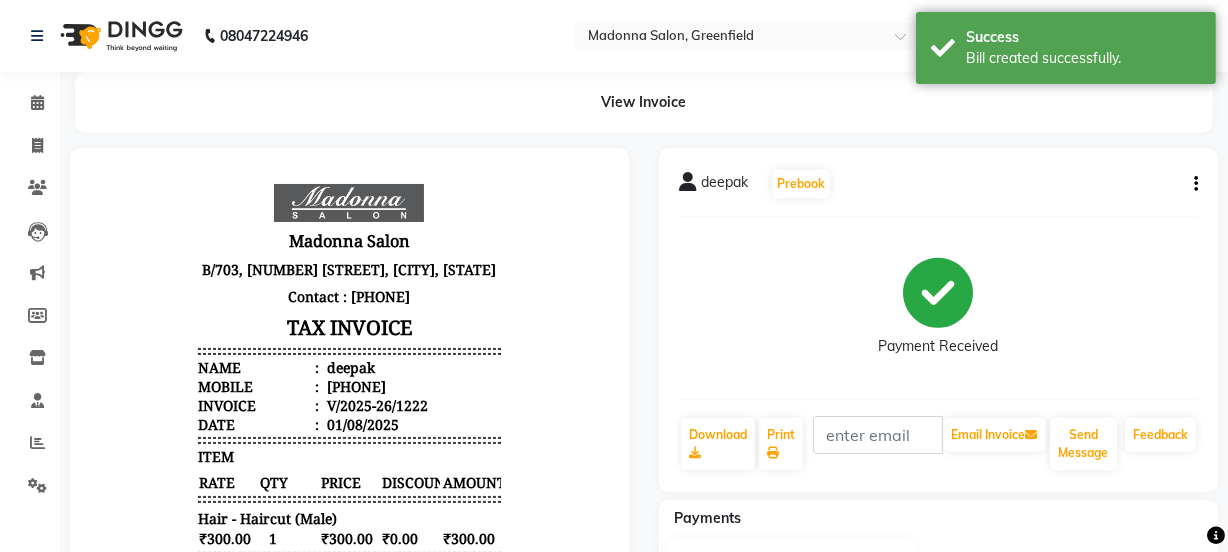 scroll, scrollTop: 0, scrollLeft: 0, axis: both 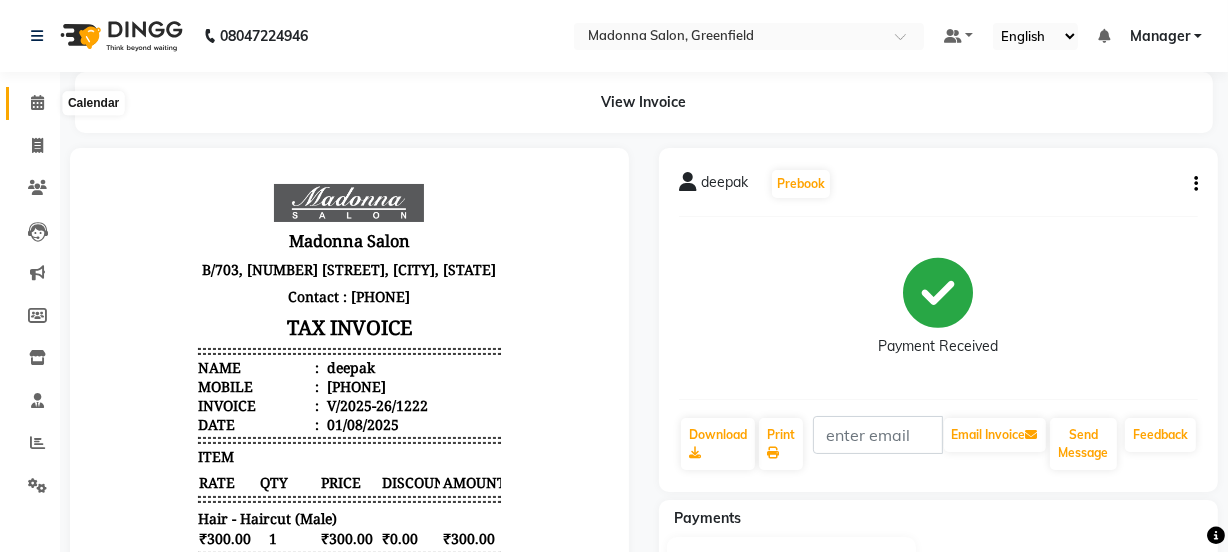 drag, startPoint x: 40, startPoint y: 101, endPoint x: 40, endPoint y: 89, distance: 12 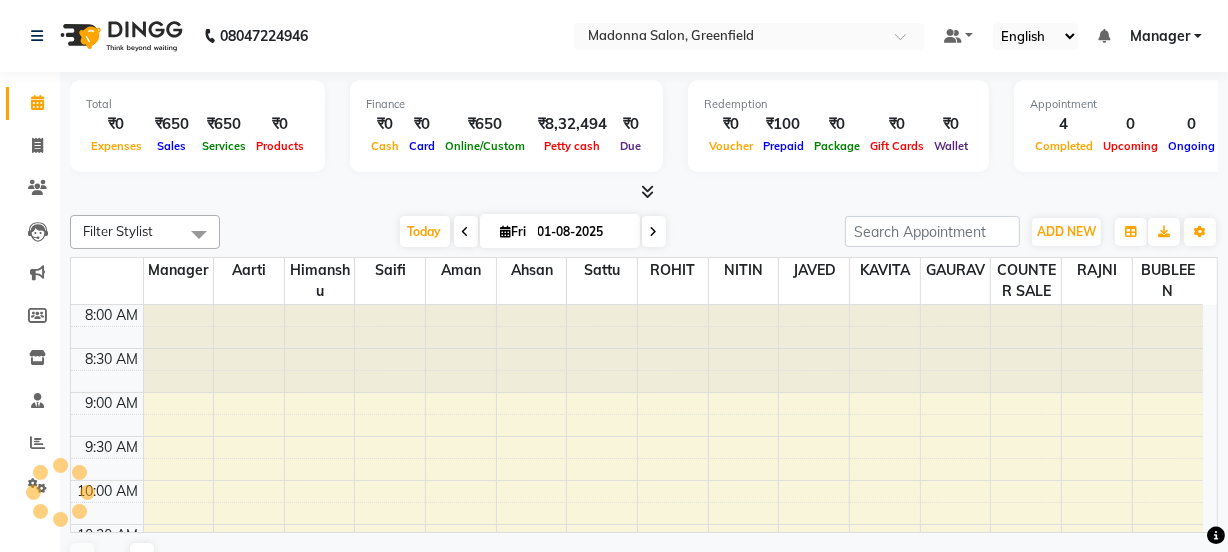 scroll, scrollTop: 0, scrollLeft: 0, axis: both 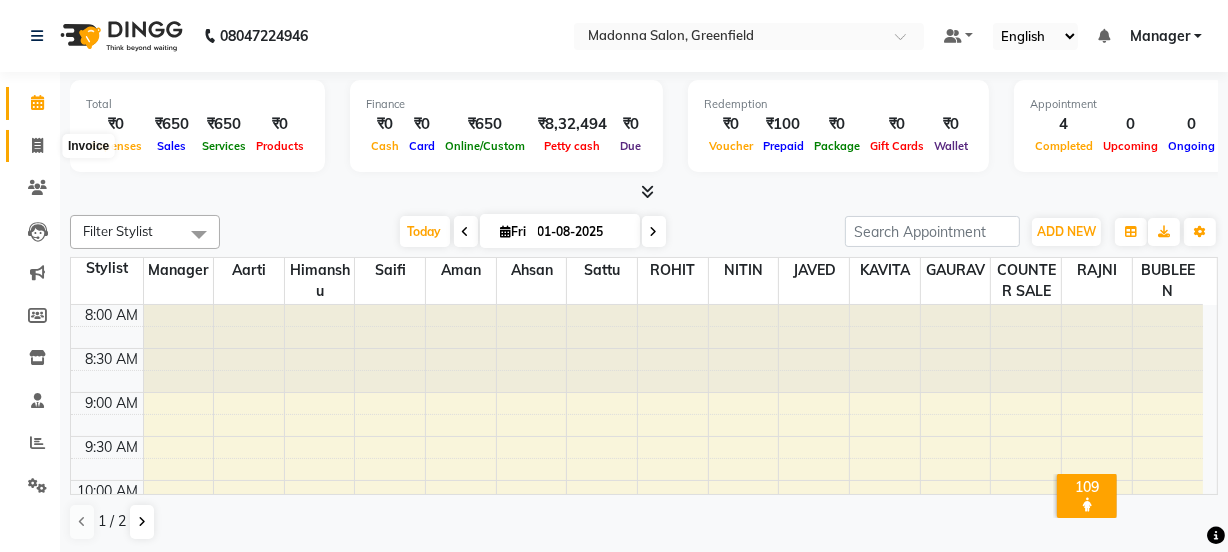 click 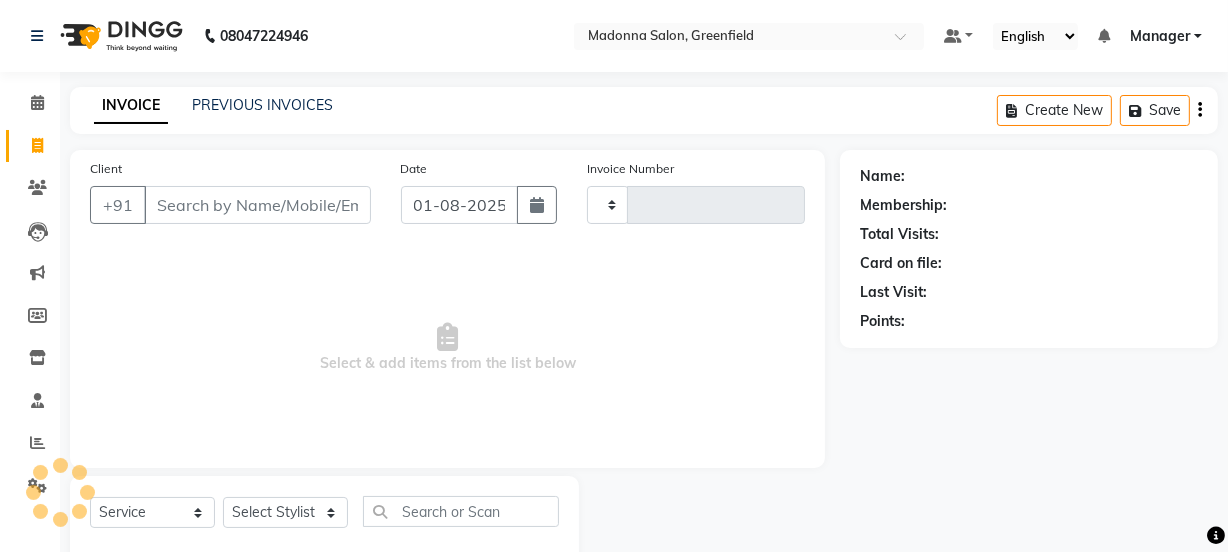 type on "1223" 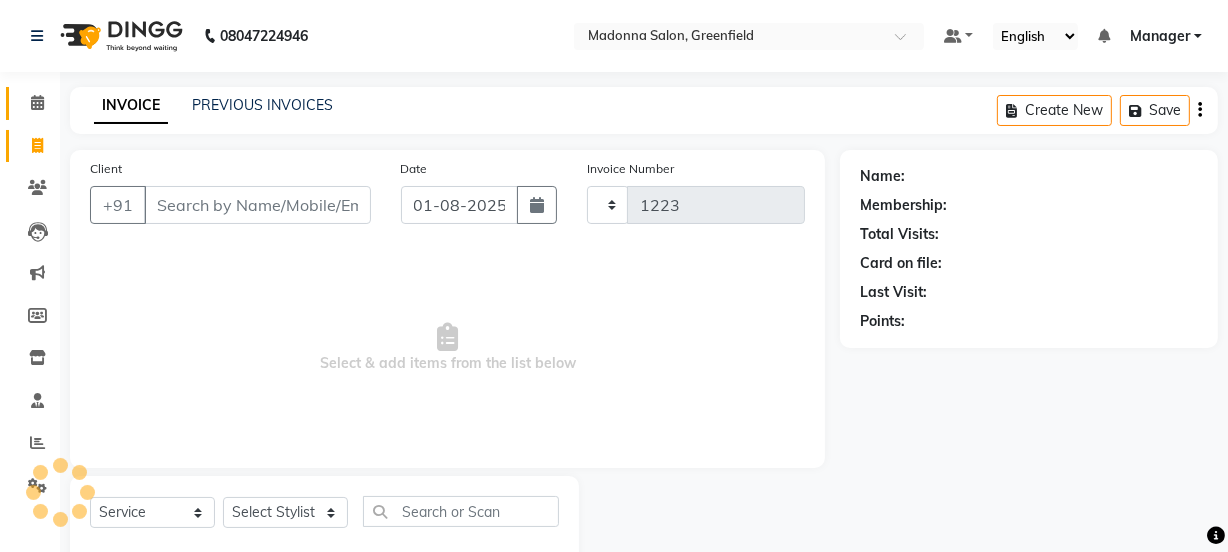 select on "7672" 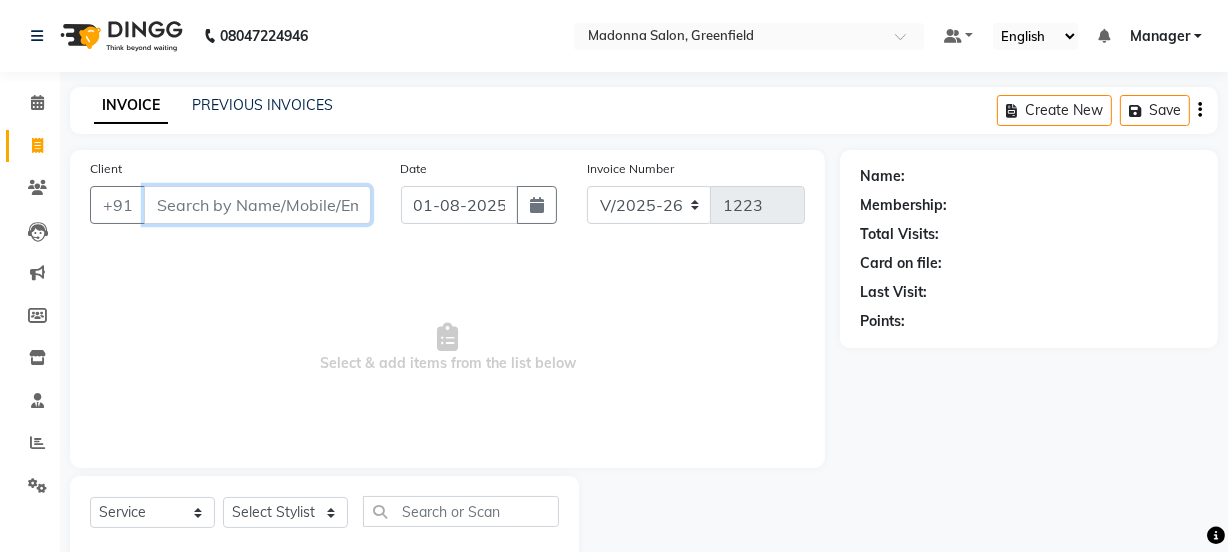 click on "Client" at bounding box center [257, 205] 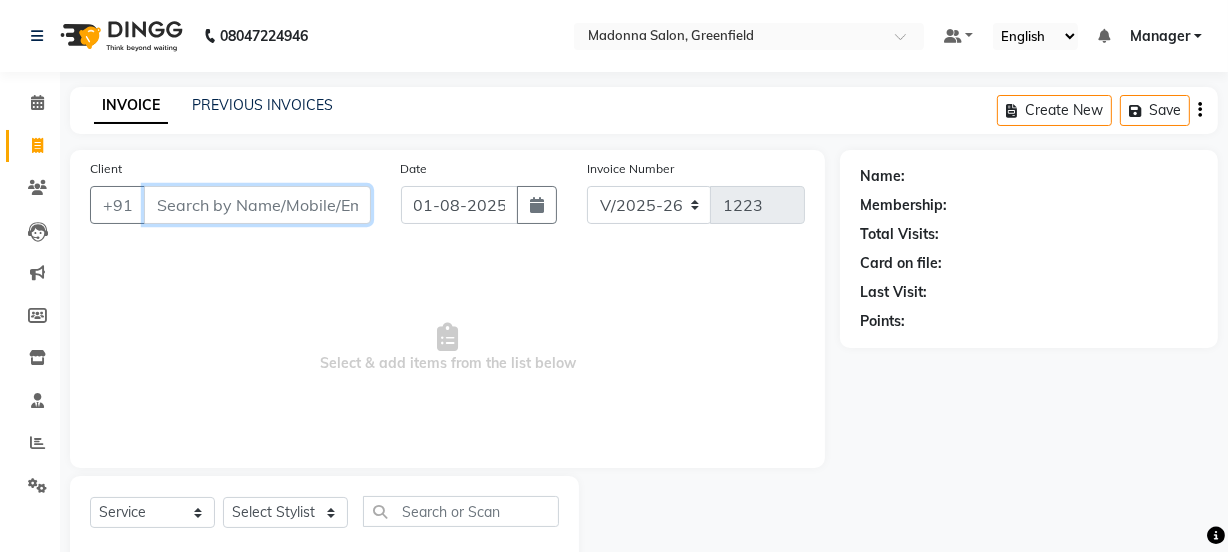 click on "Client" at bounding box center (257, 205) 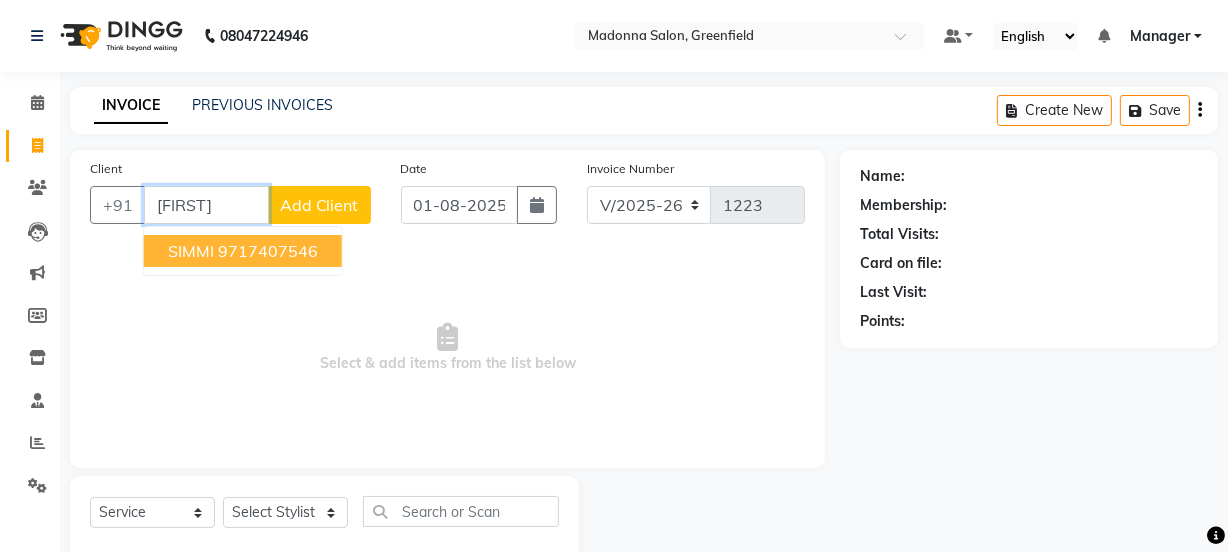 click on "SIMMI" at bounding box center (191, 251) 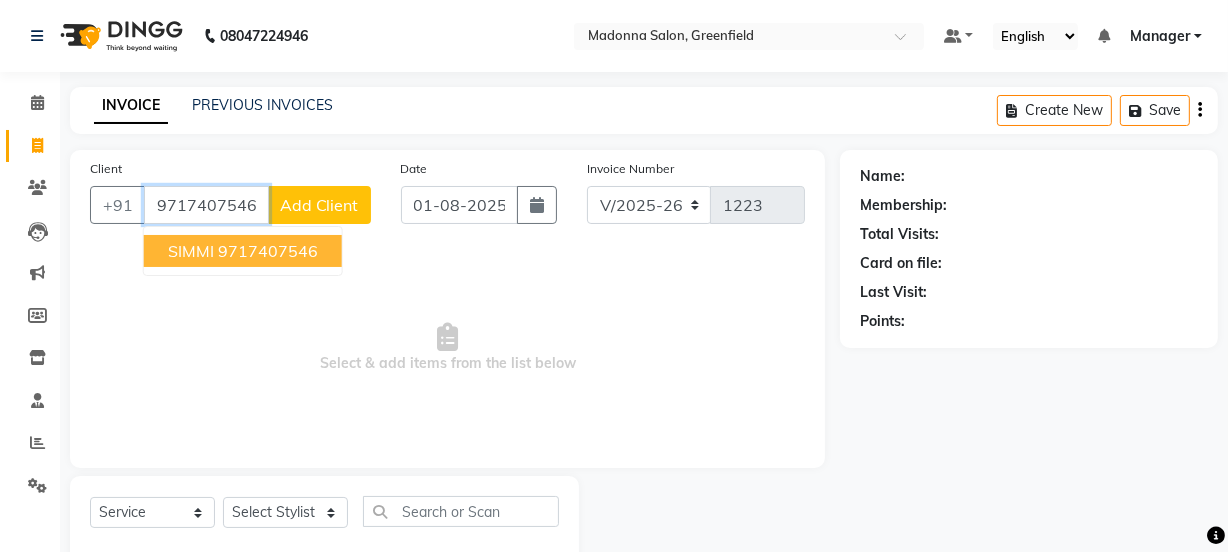 type on "9717407546" 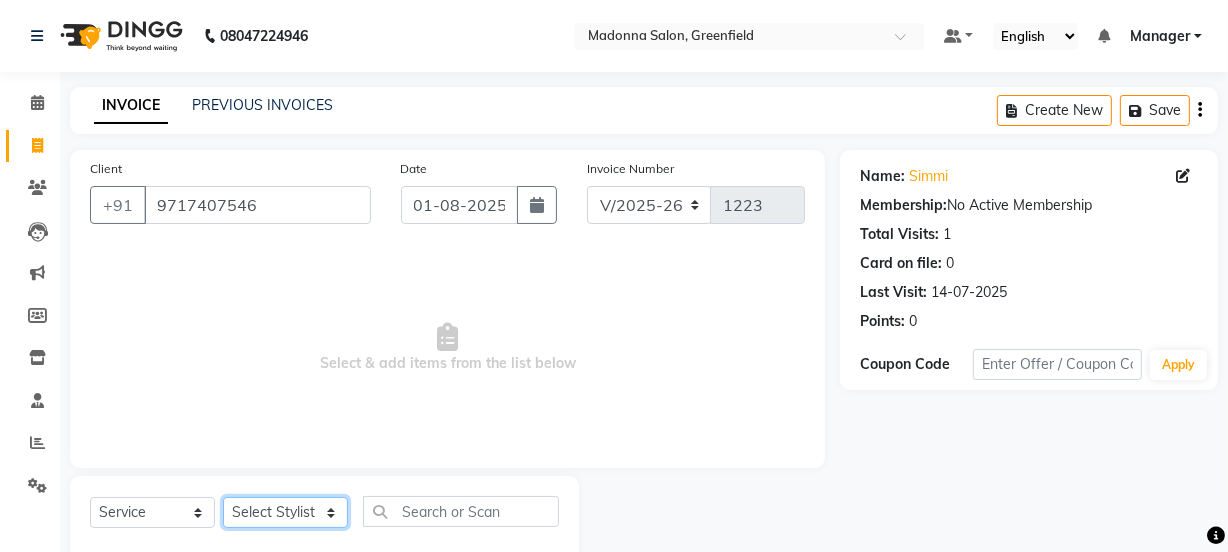click on "Select Stylist Aarti Ahsan Aman BUBLEEN COUNTER SALE GAURAV Himanshu JAVED KAVITA Manager NITIN RAJNI ROHIT Saifi Sattu VISHAL" 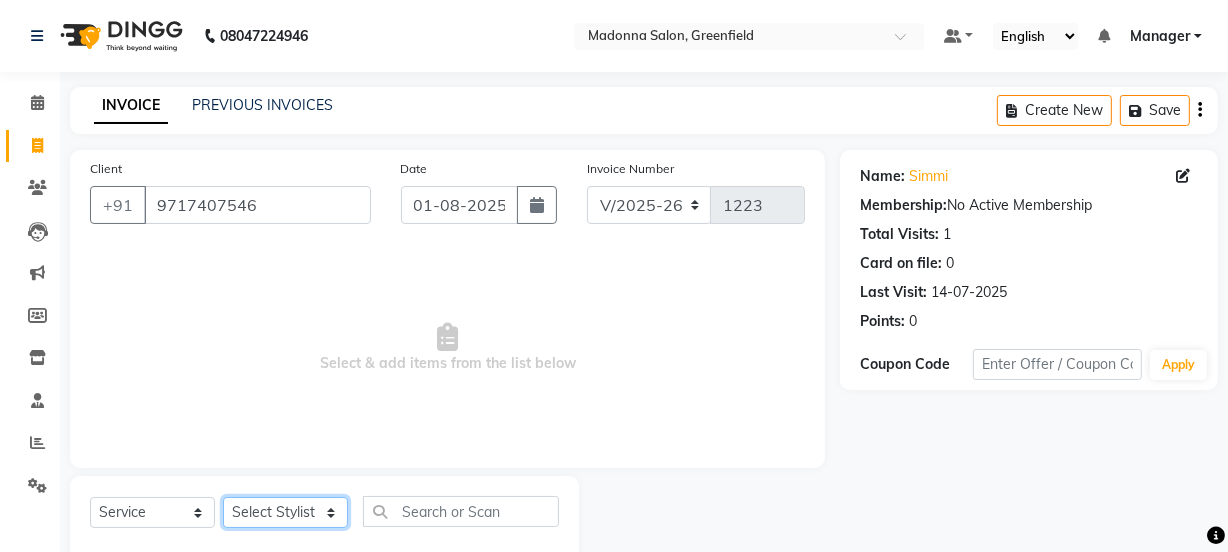 click on "Select Stylist Aarti Ahsan Aman BUBLEEN COUNTER SALE GAURAV Himanshu JAVED KAVITA Manager NITIN RAJNI ROHIT Saifi Sattu VISHAL" 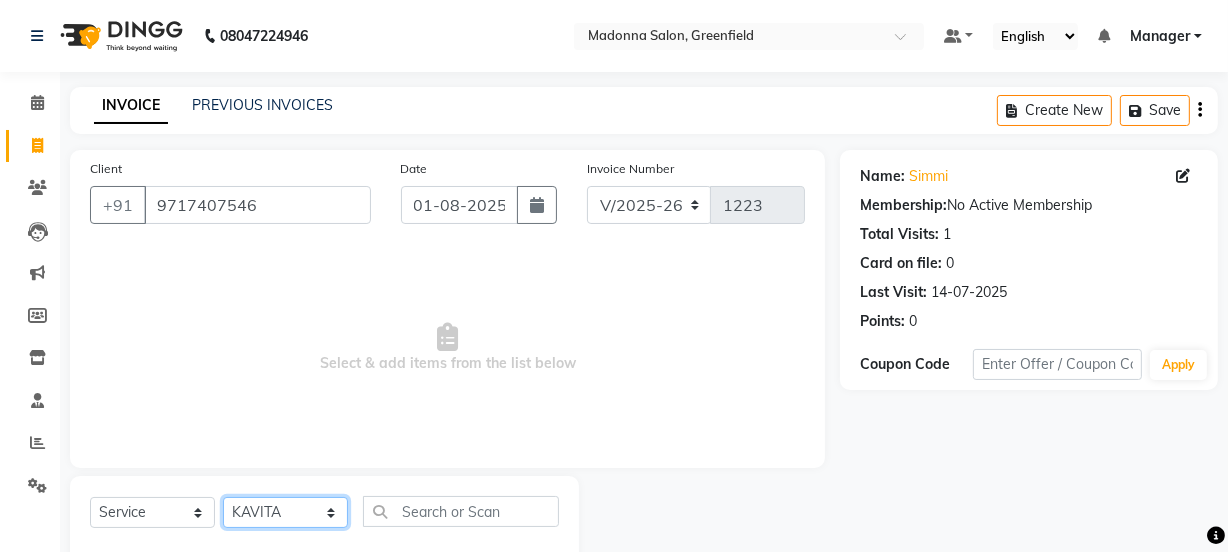 click on "Select Stylist Aarti Ahsan Aman BUBLEEN COUNTER SALE GAURAV Himanshu JAVED KAVITA Manager NITIN RAJNI ROHIT Saifi Sattu VISHAL" 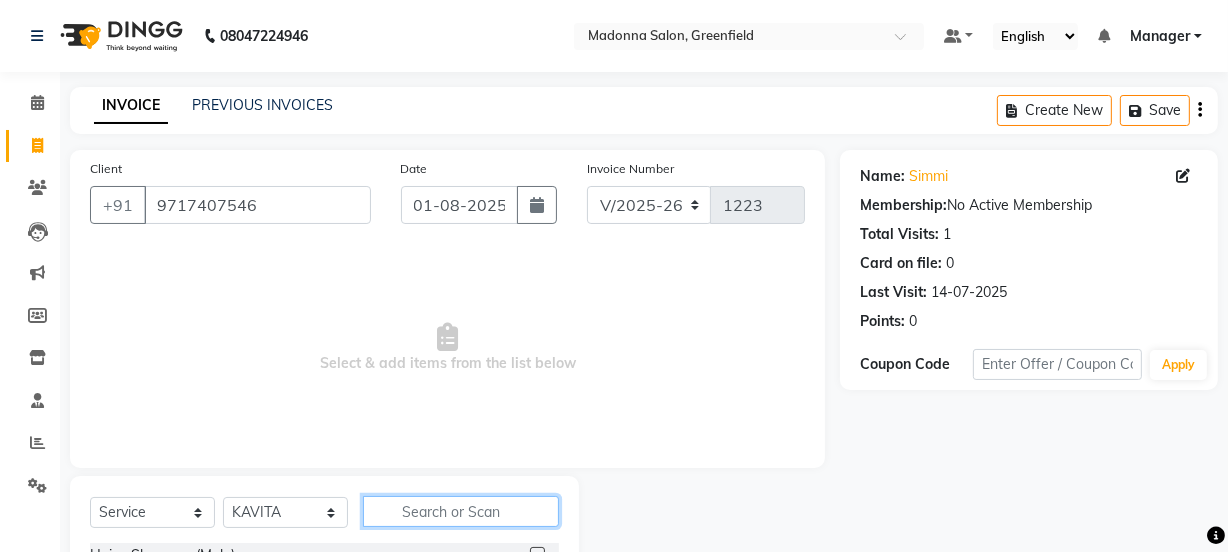 click 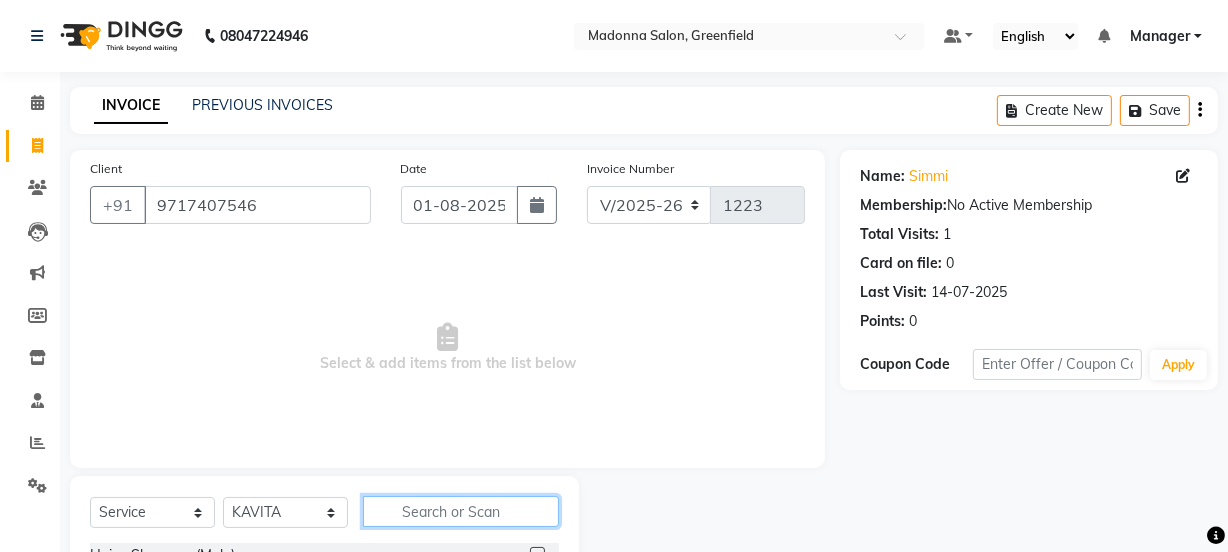 drag, startPoint x: 423, startPoint y: 518, endPoint x: 420, endPoint y: 502, distance: 16.27882 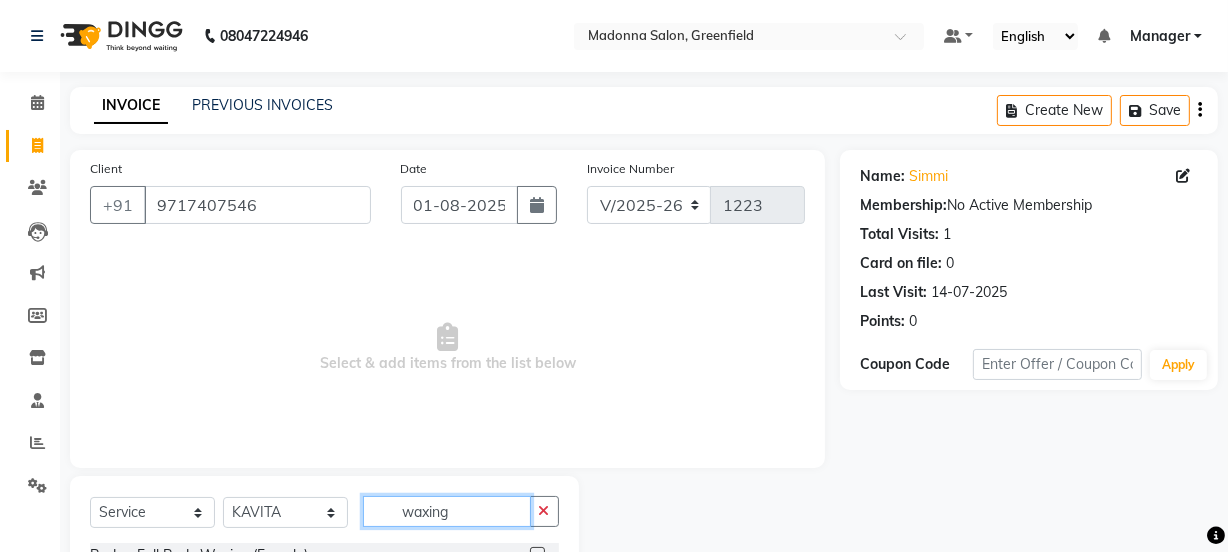 scroll, scrollTop: 107, scrollLeft: 0, axis: vertical 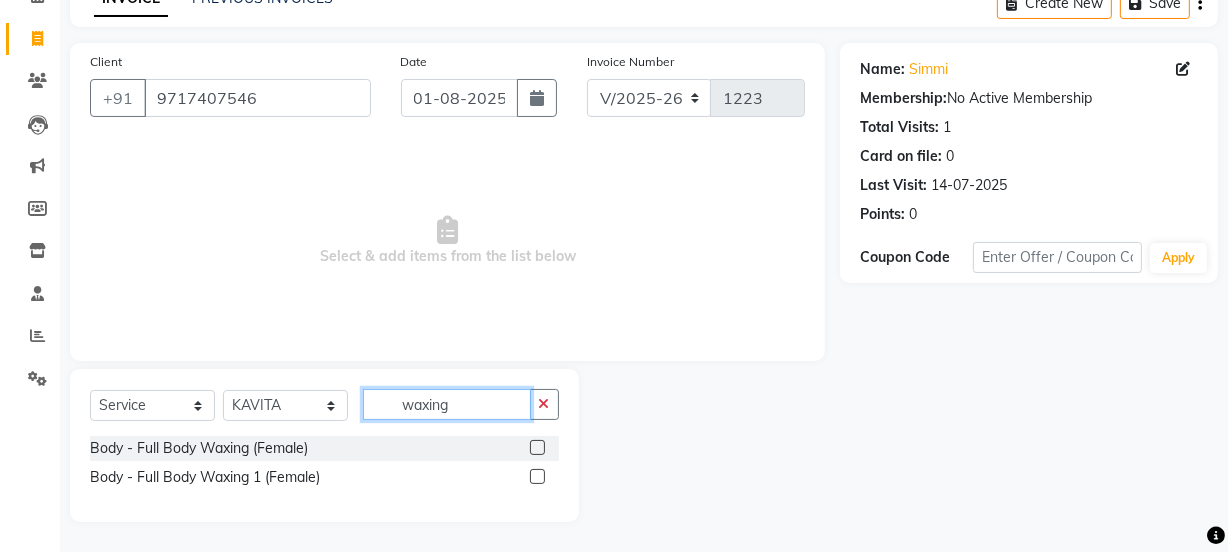type on "waxing" 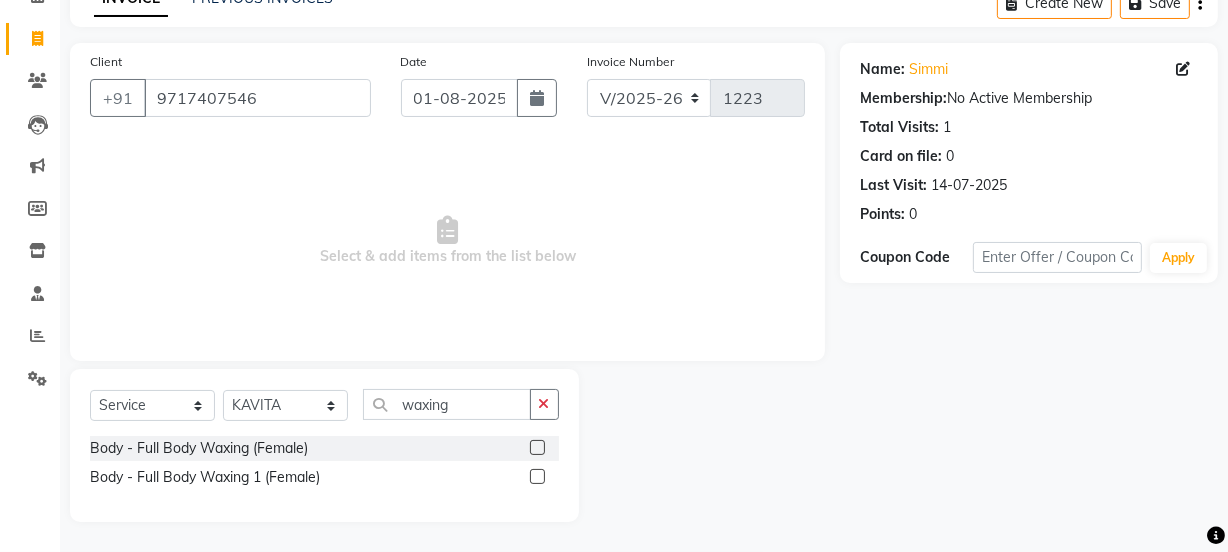 click 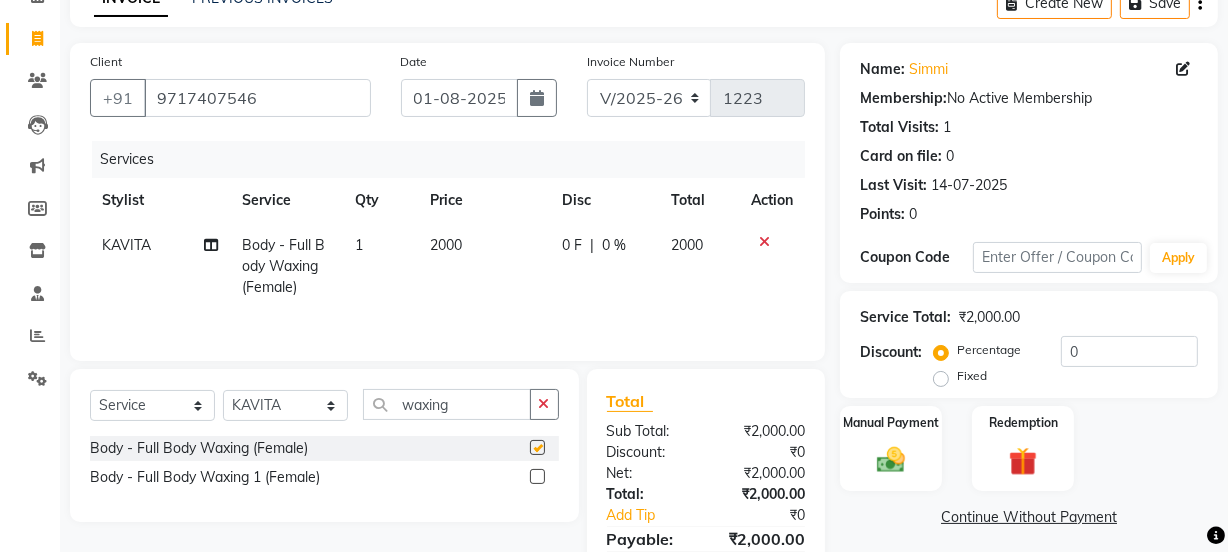 checkbox on "false" 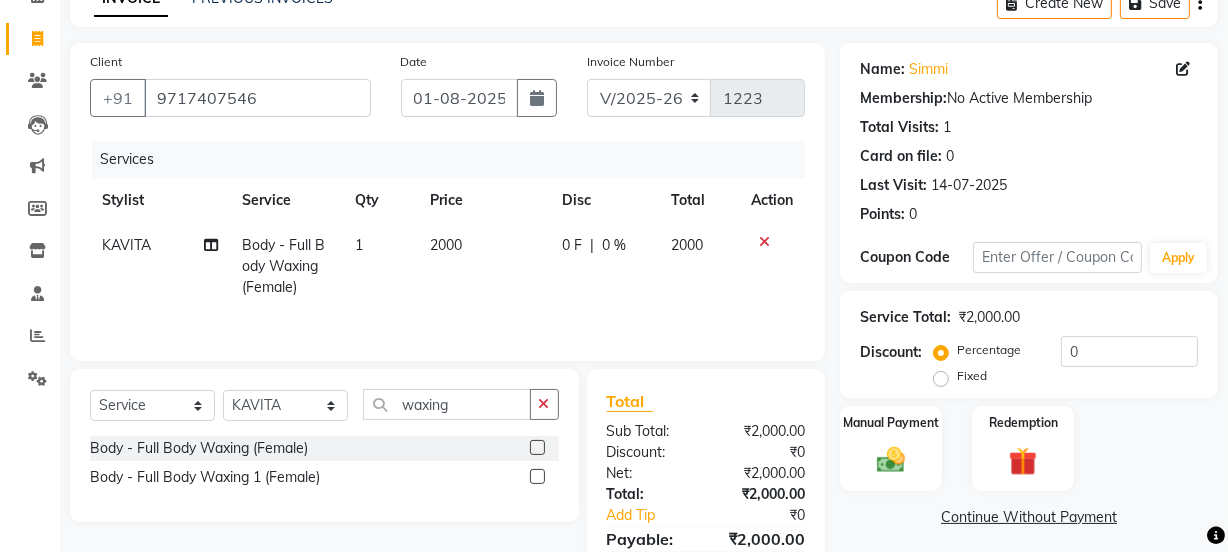 click 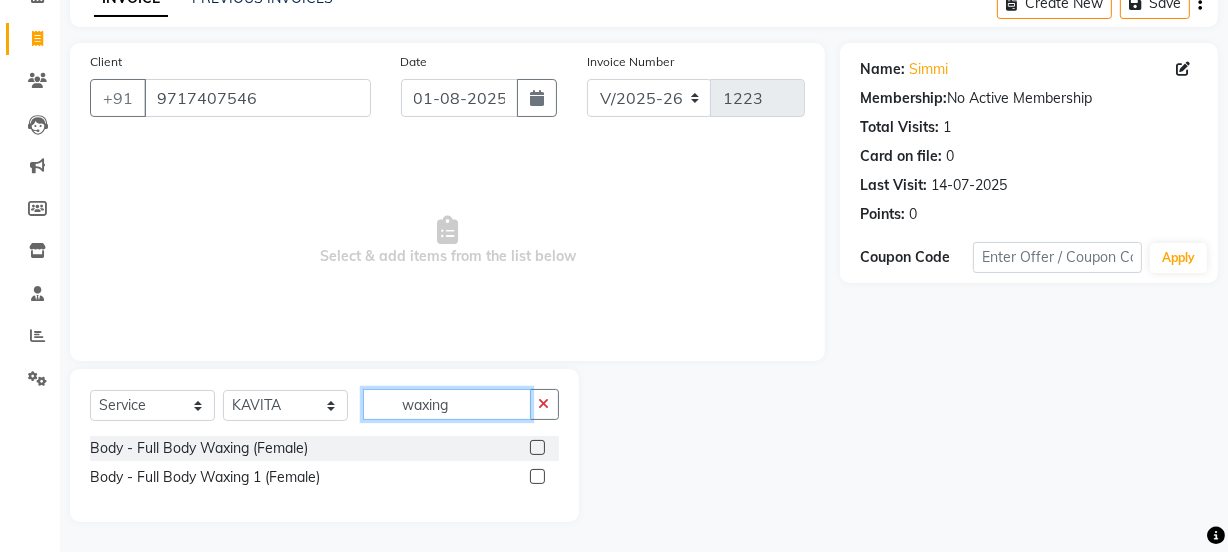 click on "waxing" 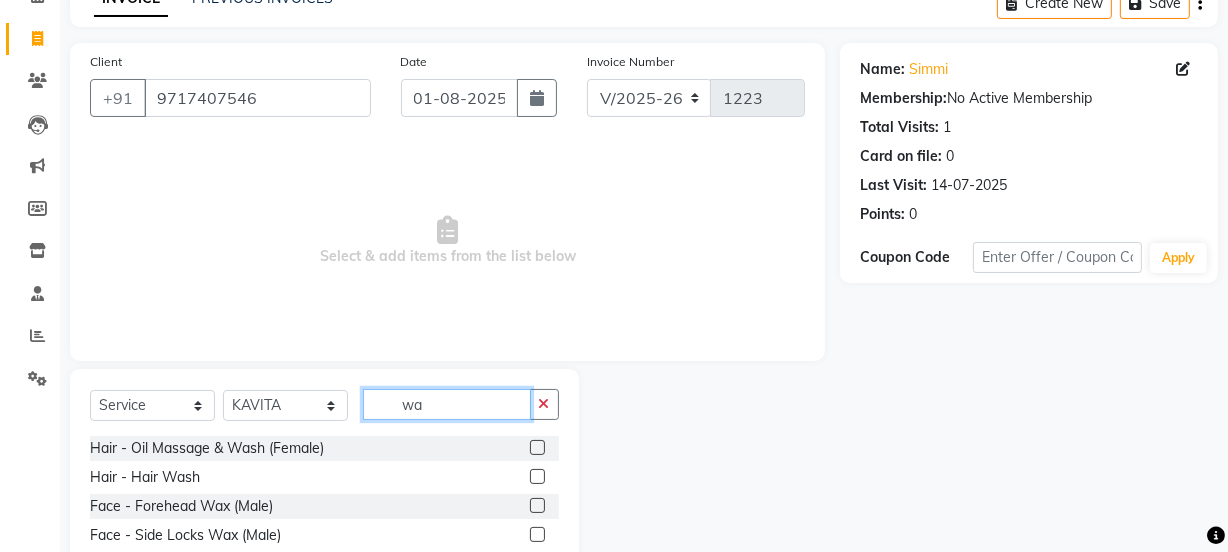 type on "w" 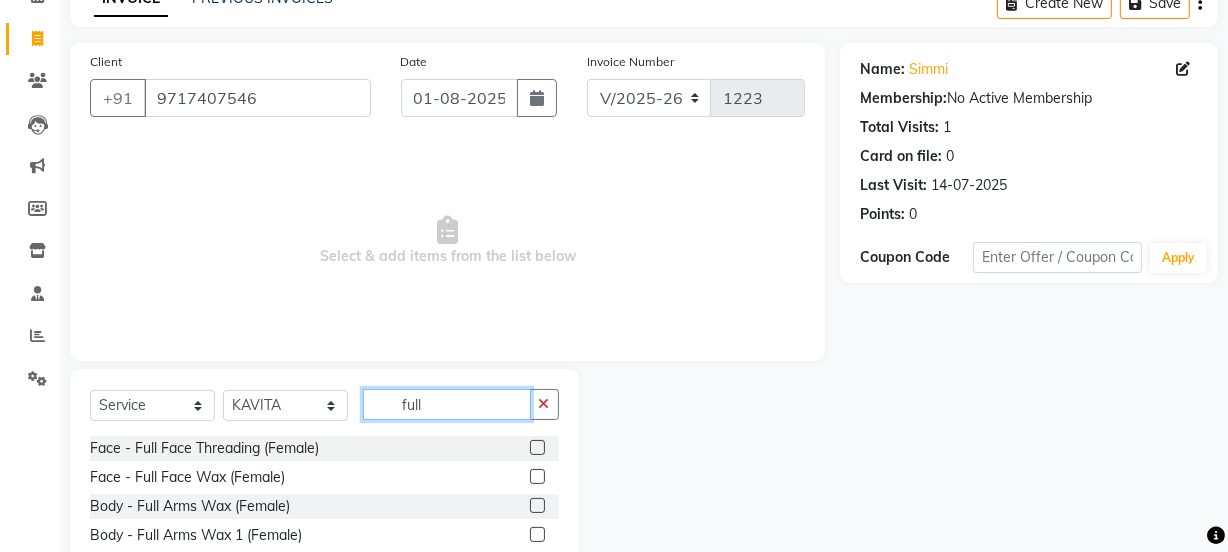 type on "full" 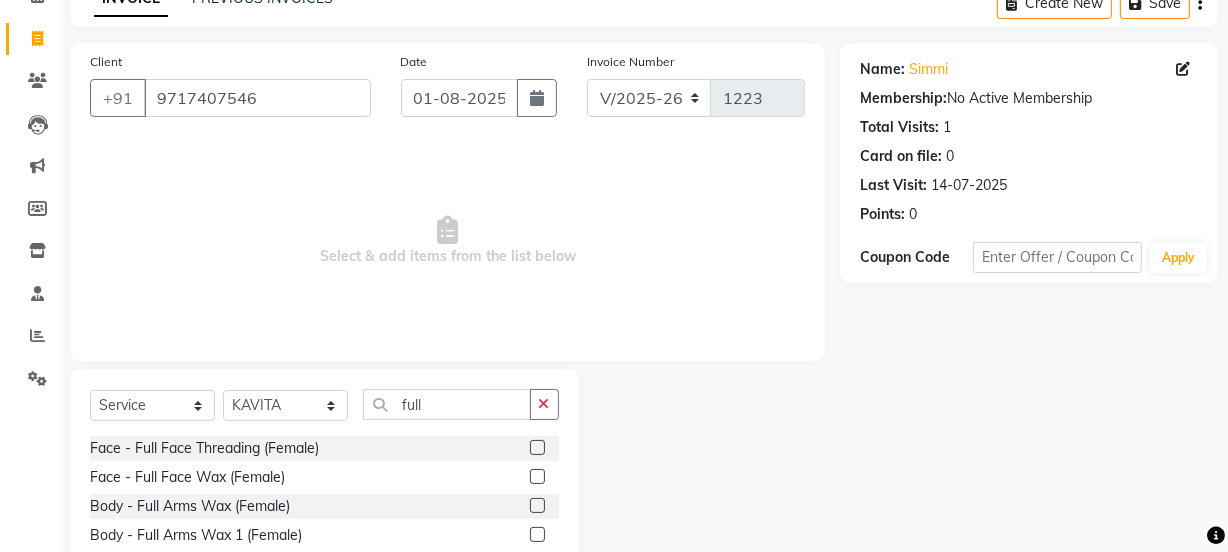 click 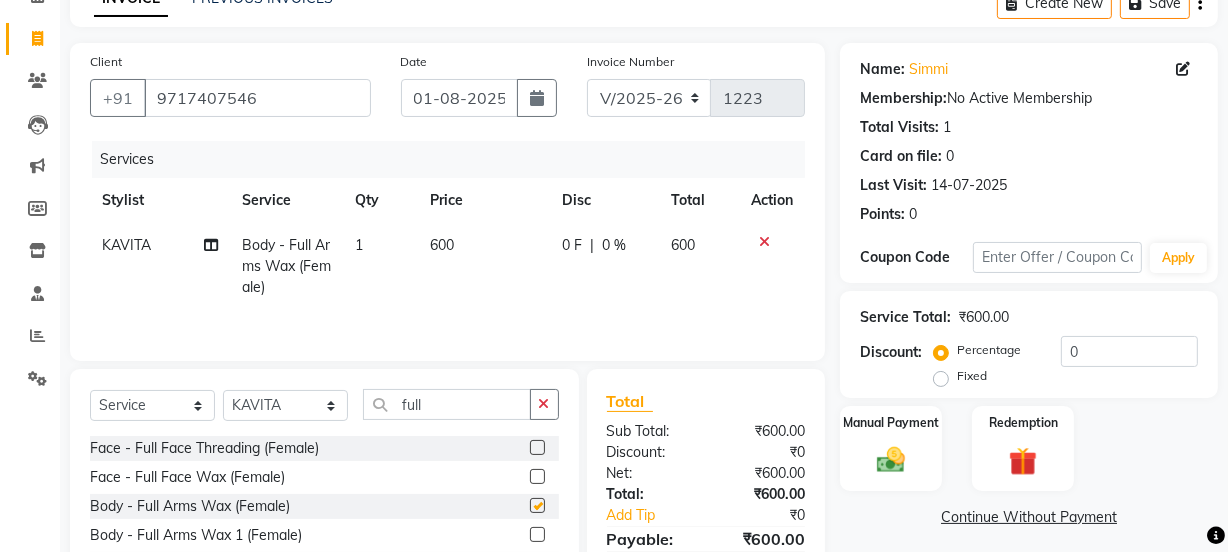 checkbox on "false" 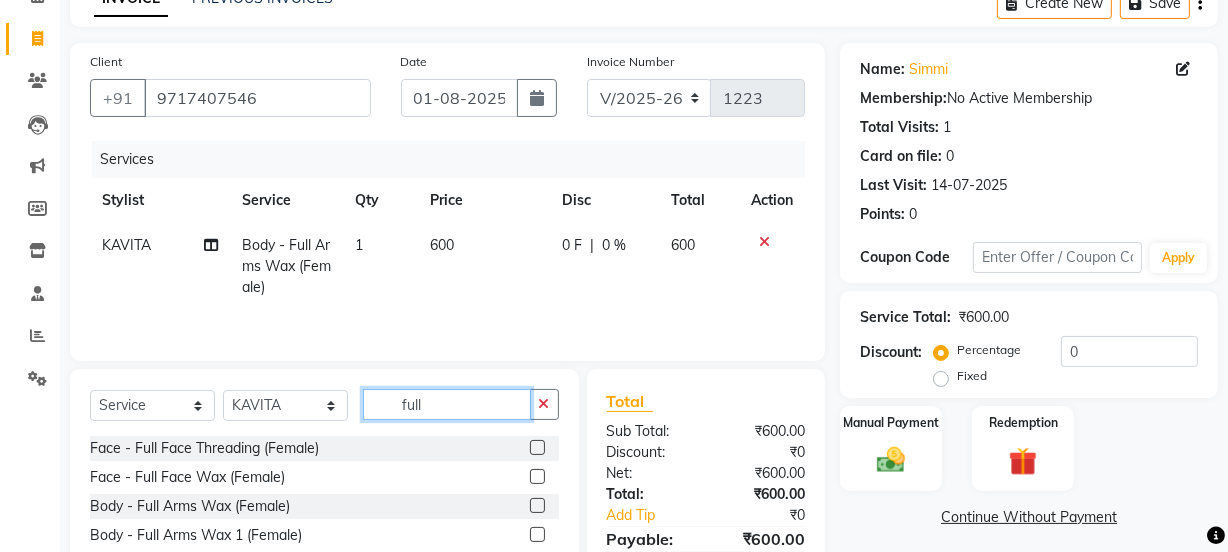click on "full" 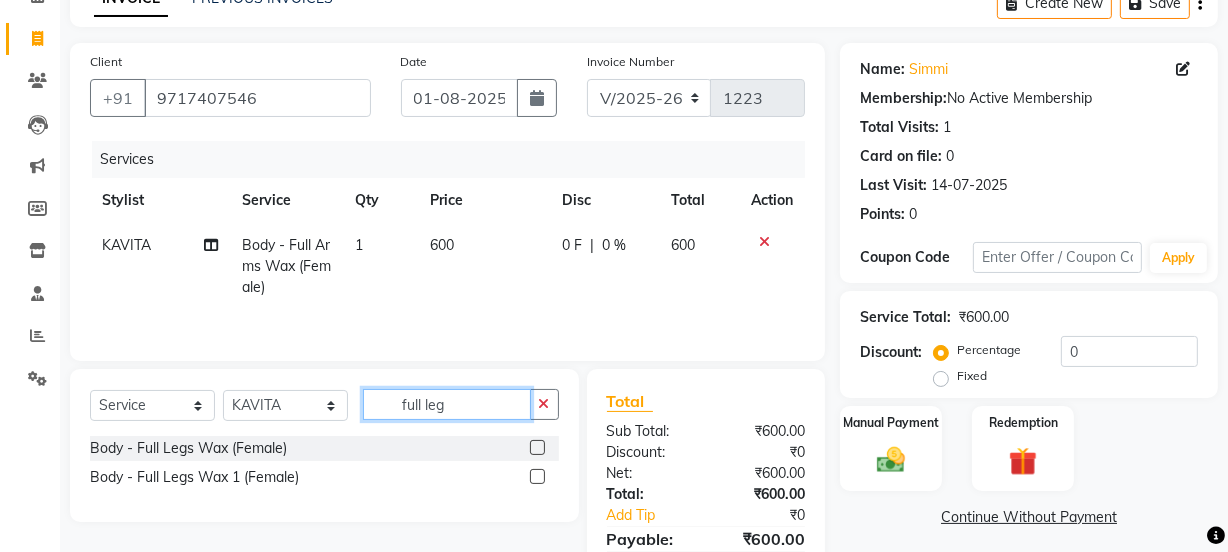 type on "full leg" 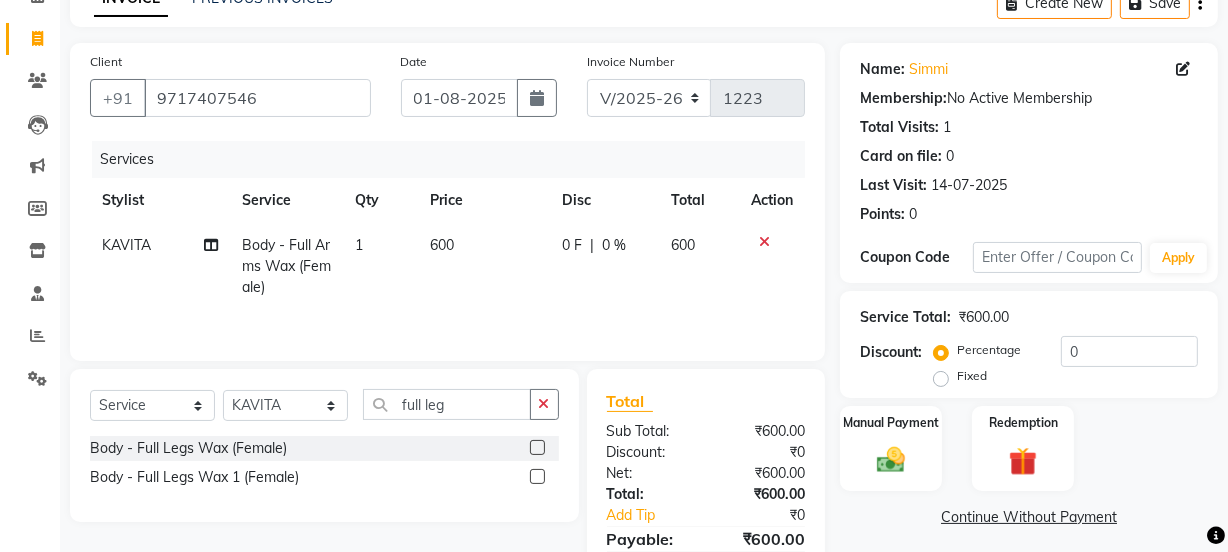 click 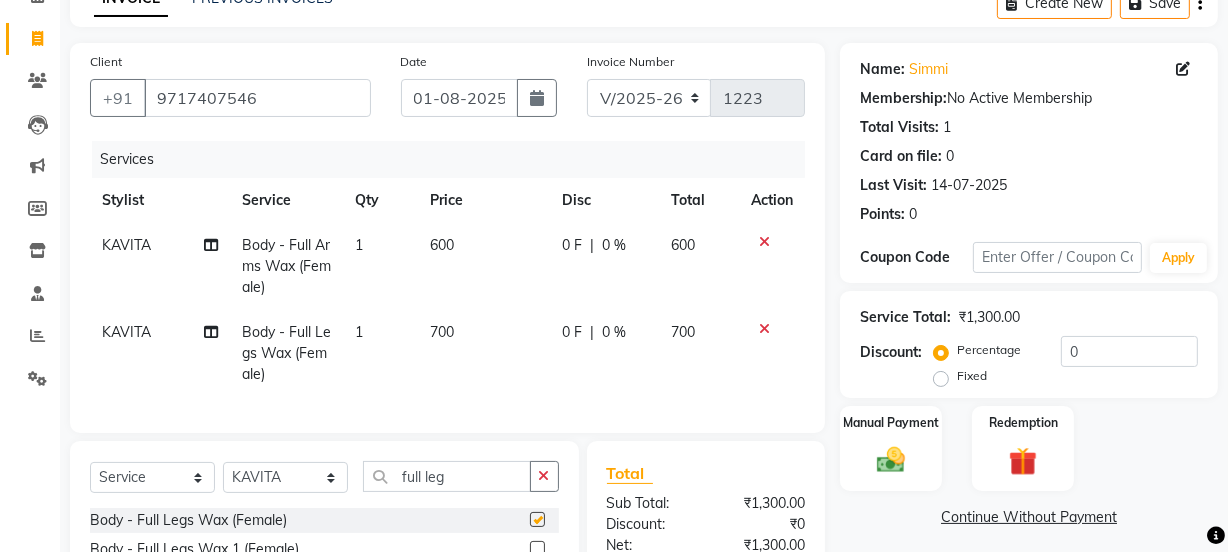checkbox on "false" 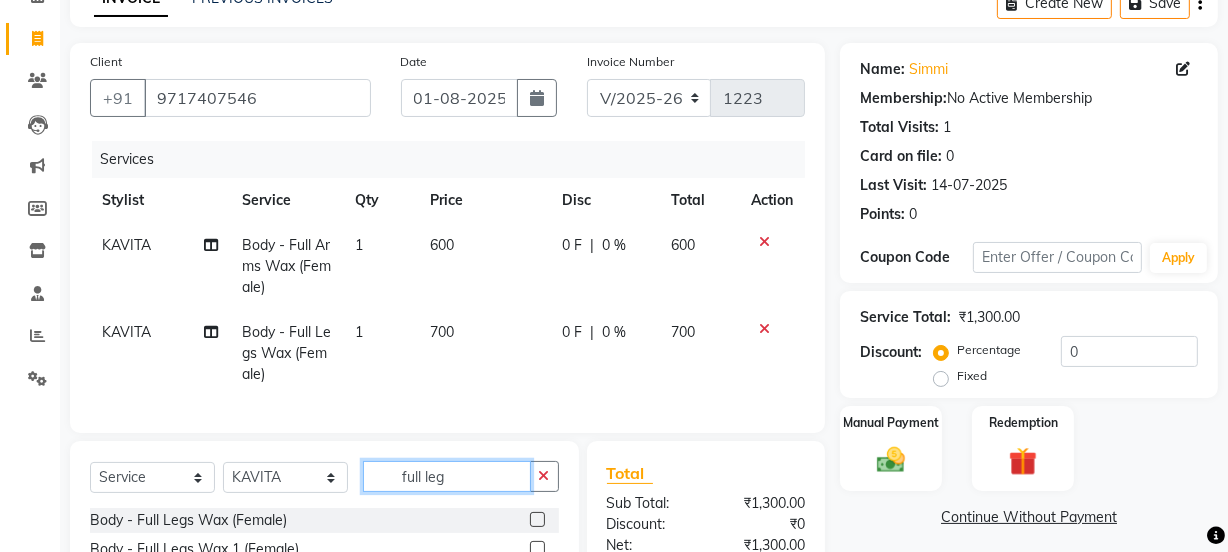 click on "full leg" 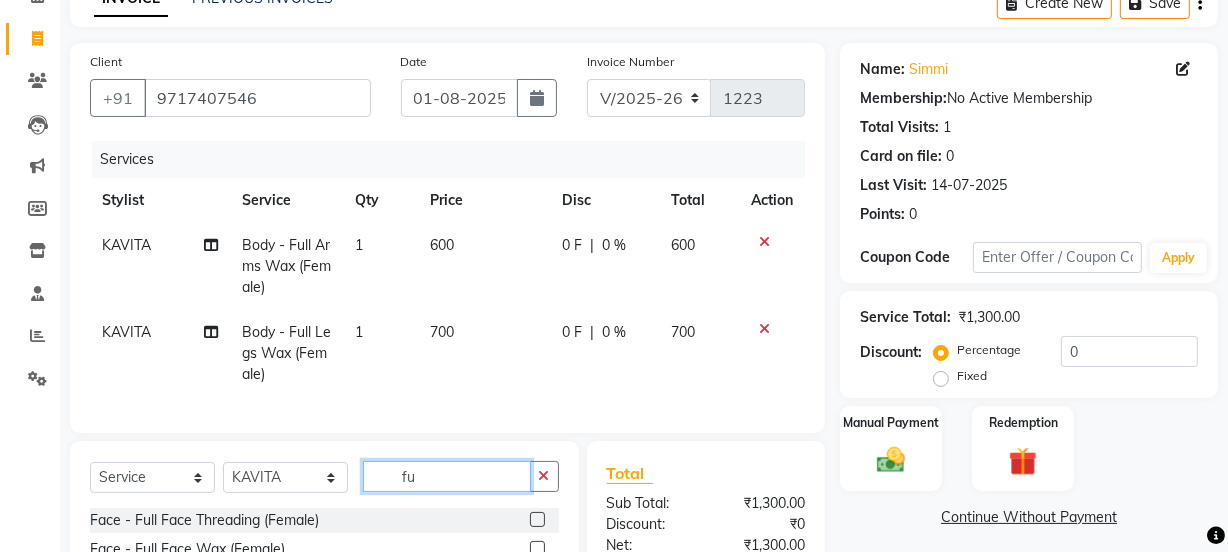 type on "f" 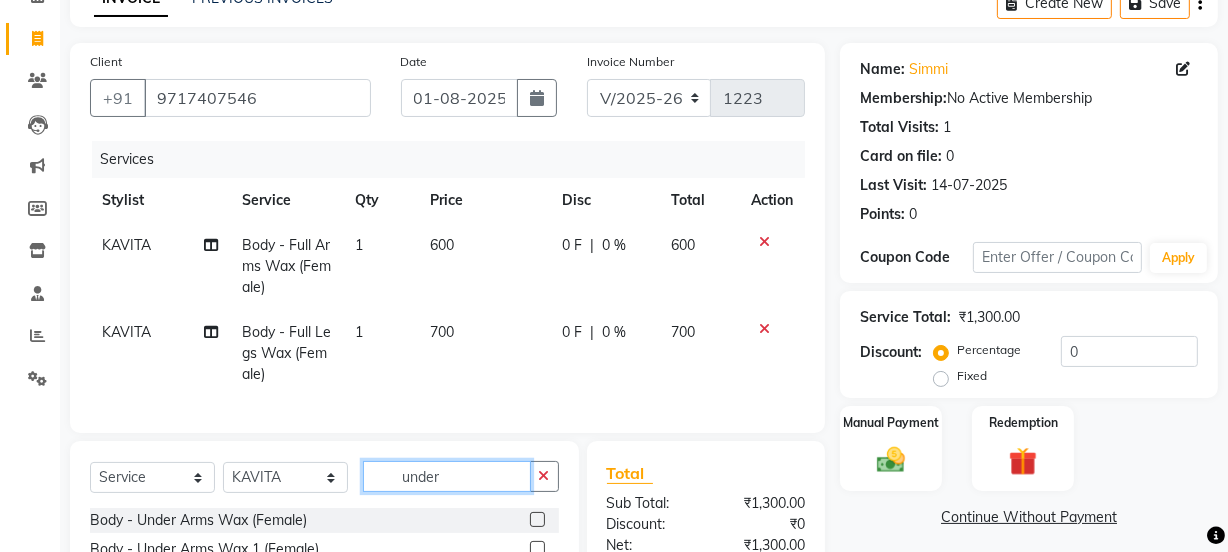 type on "under" 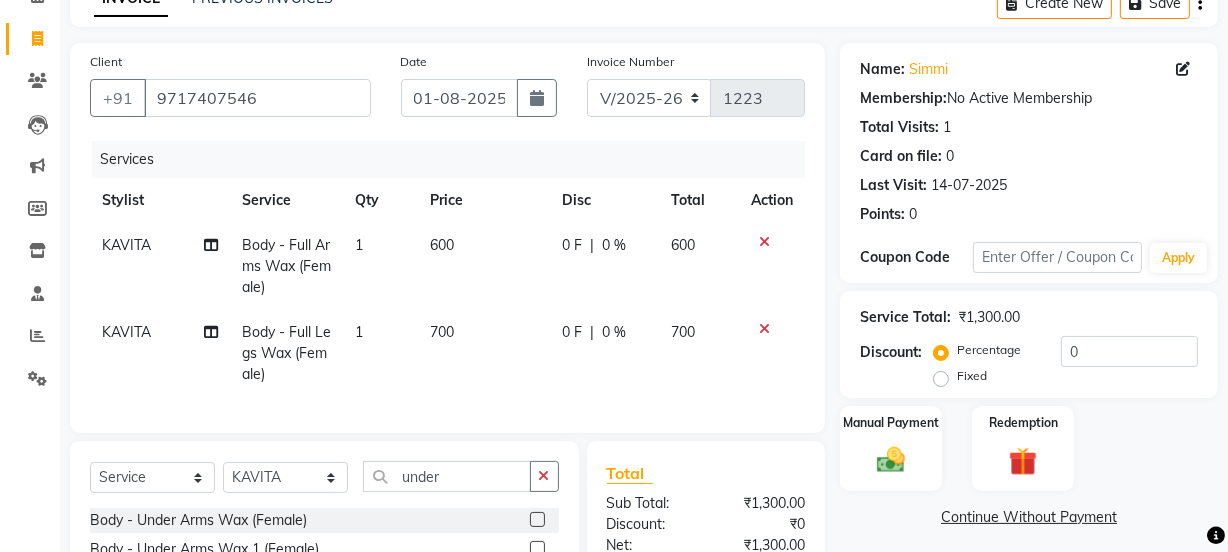 click on "600" 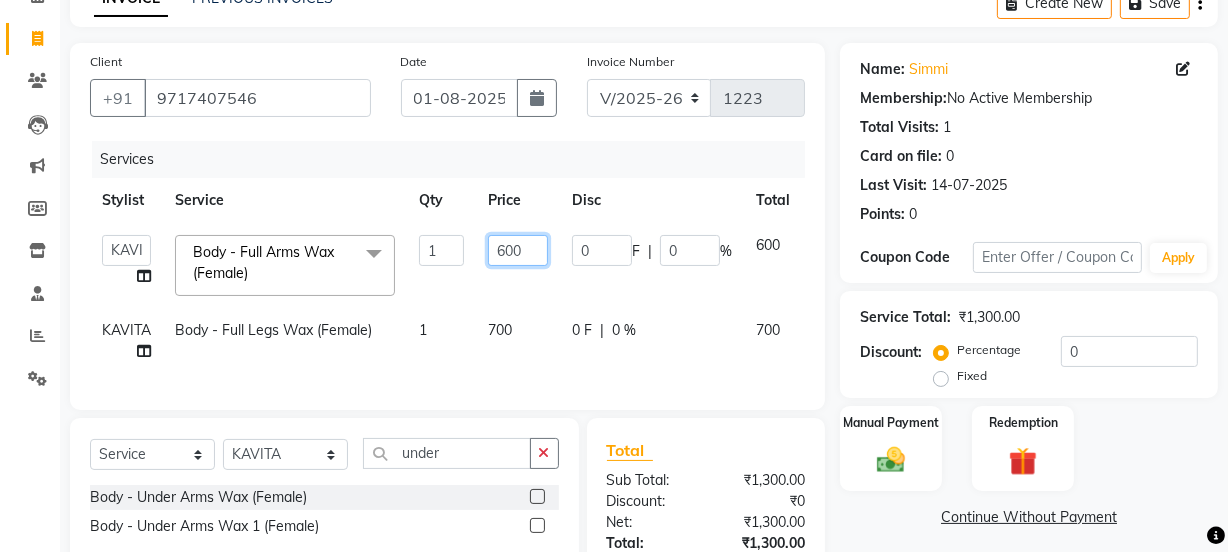 click on "600" 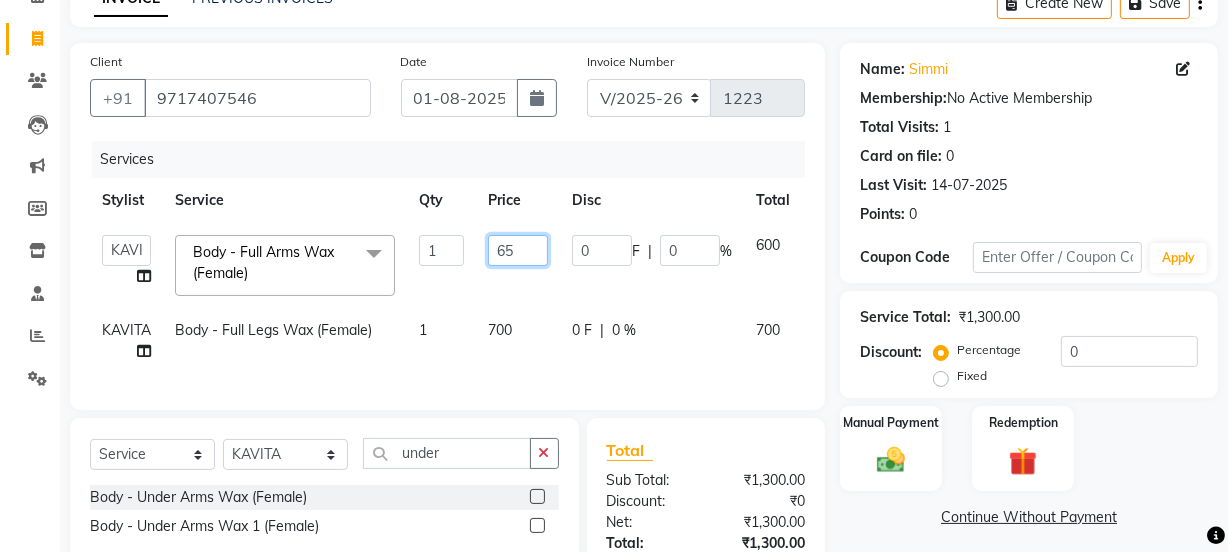 type on "650" 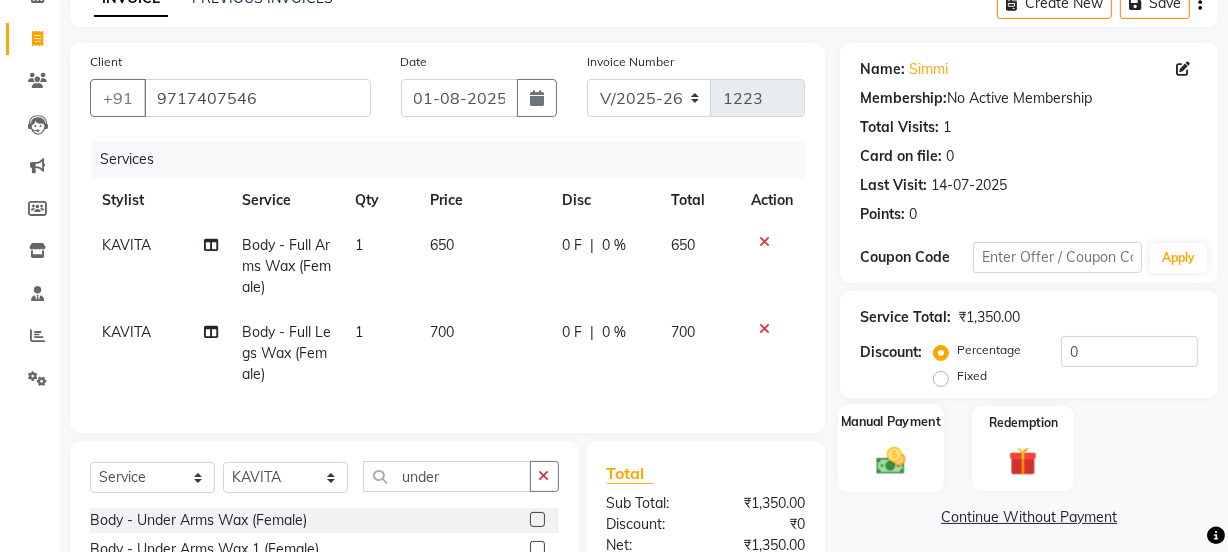 click on "Manual Payment" 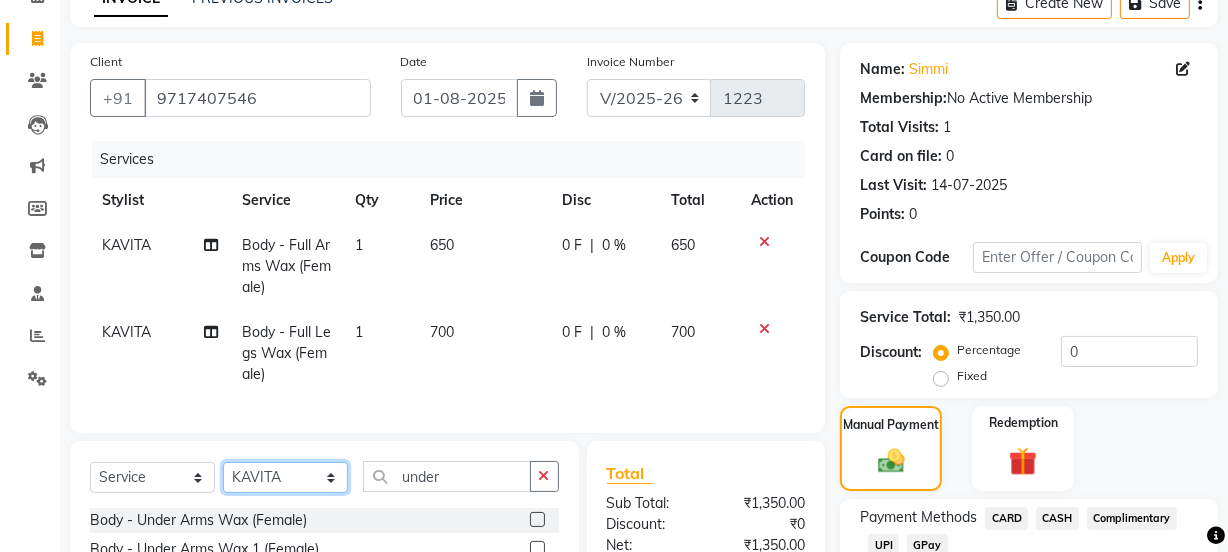 click on "Select Stylist Aarti Ahsan Aman BUBLEEN COUNTER SALE GAURAV Himanshu JAVED KAVITA Manager NITIN RAJNI ROHIT Saifi Sattu VISHAL" 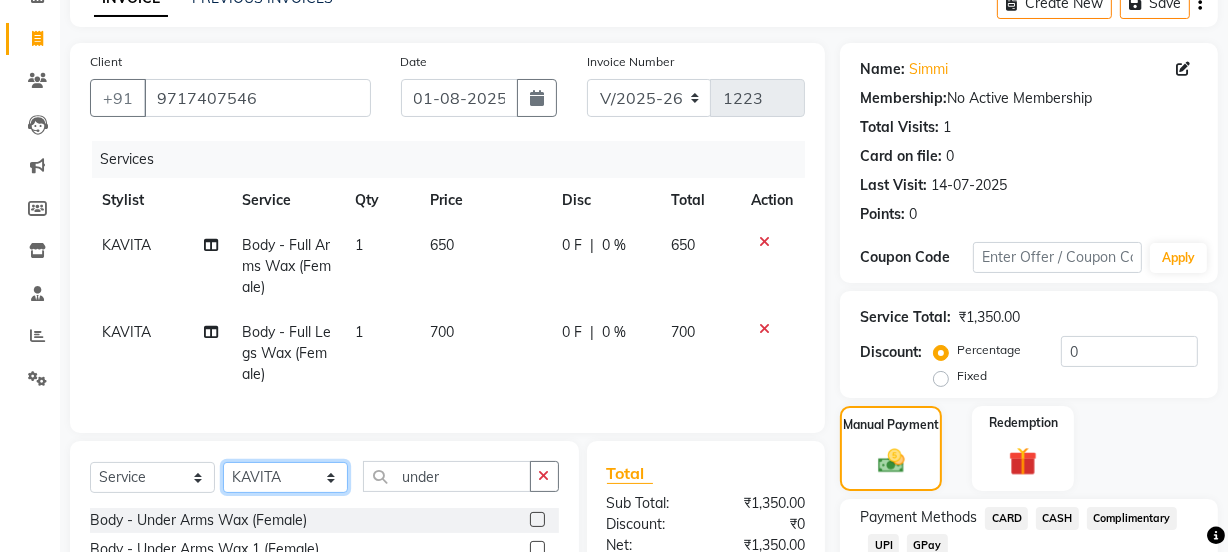select on "72481" 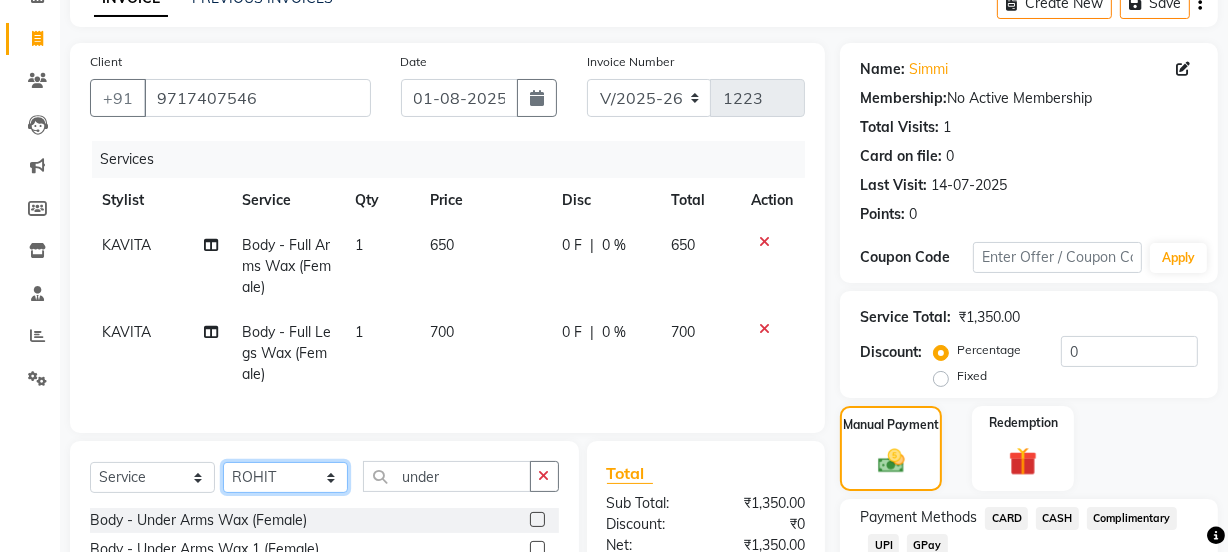 click on "Select Stylist Aarti Ahsan Aman BUBLEEN COUNTER SALE GAURAV Himanshu JAVED KAVITA Manager NITIN RAJNI ROHIT Saifi Sattu VISHAL" 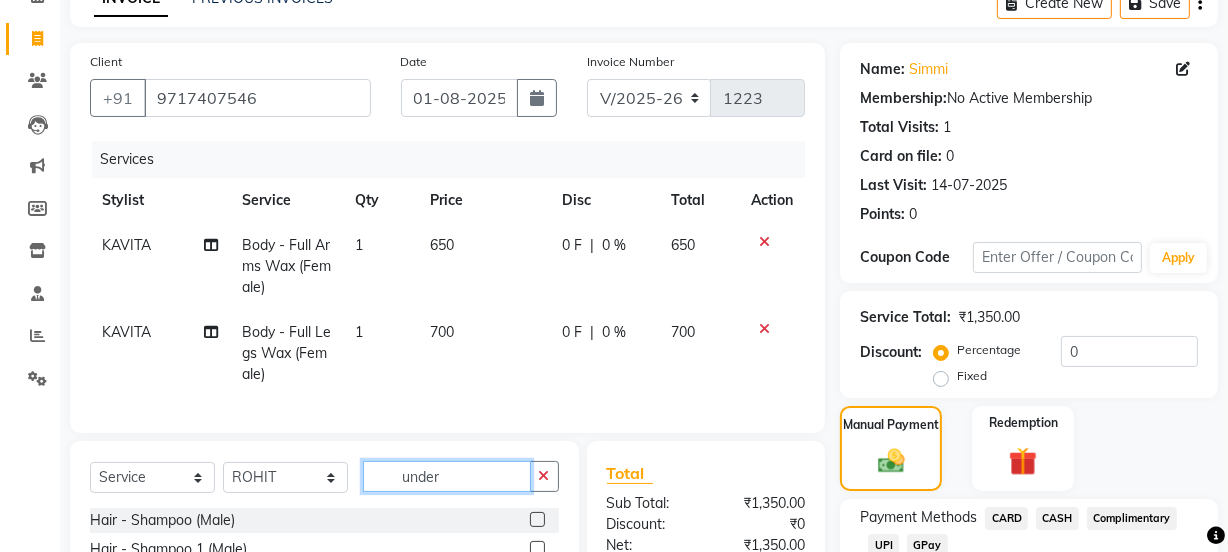 drag, startPoint x: 459, startPoint y: 504, endPoint x: 457, endPoint y: 492, distance: 12.165525 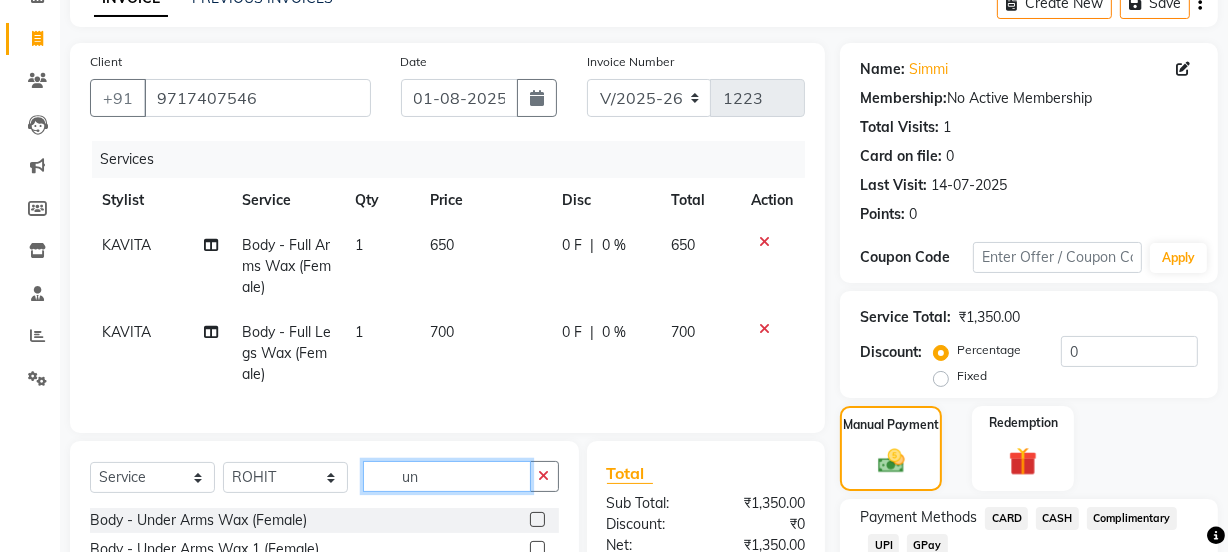 type on "u" 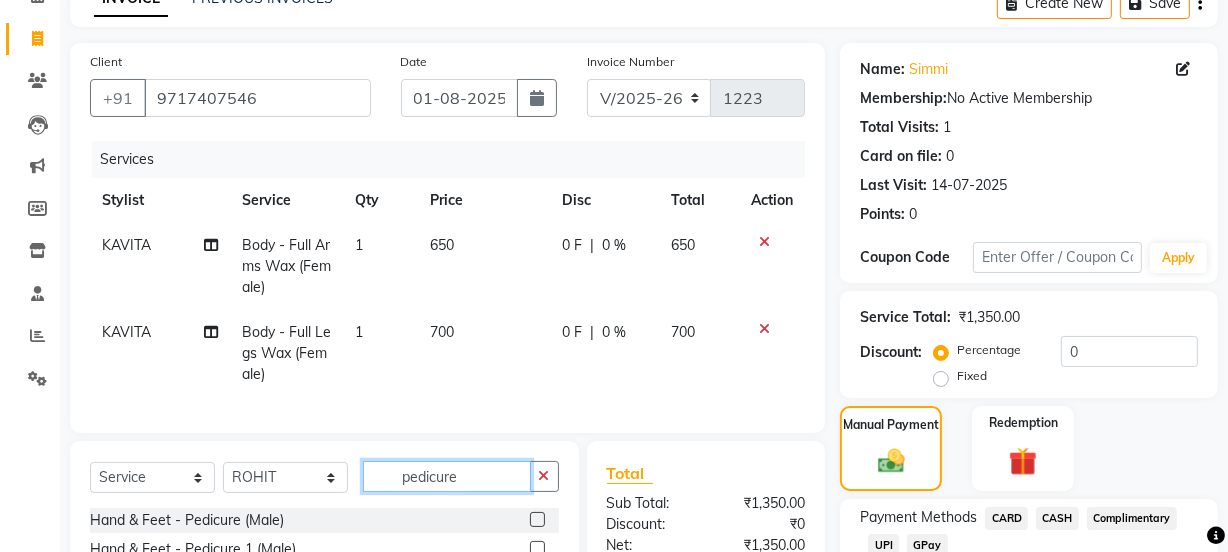scroll, scrollTop: 335, scrollLeft: 0, axis: vertical 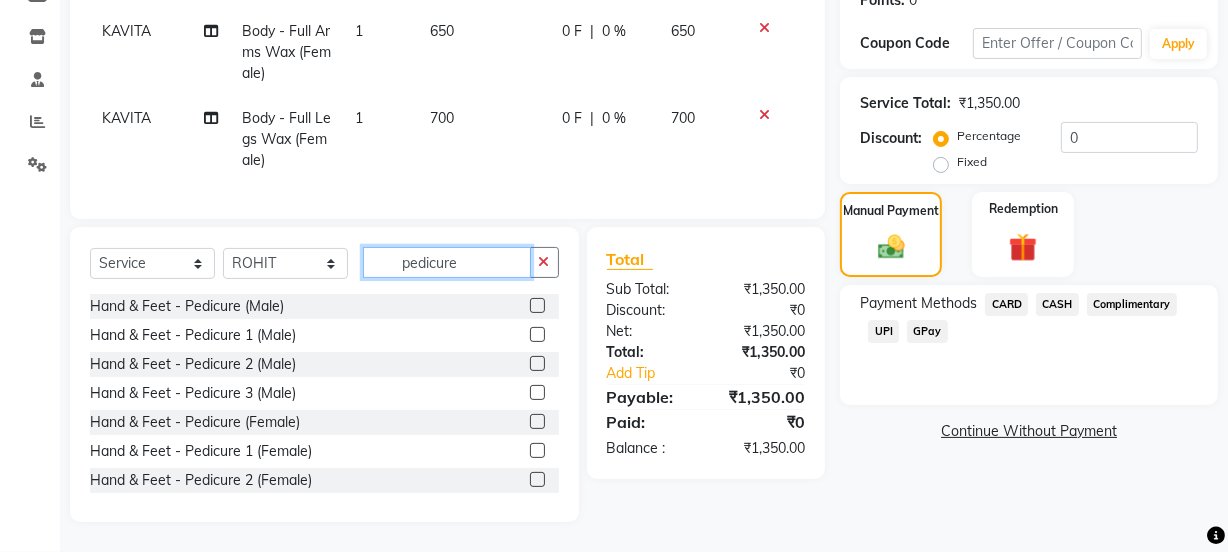 type on "pedicure" 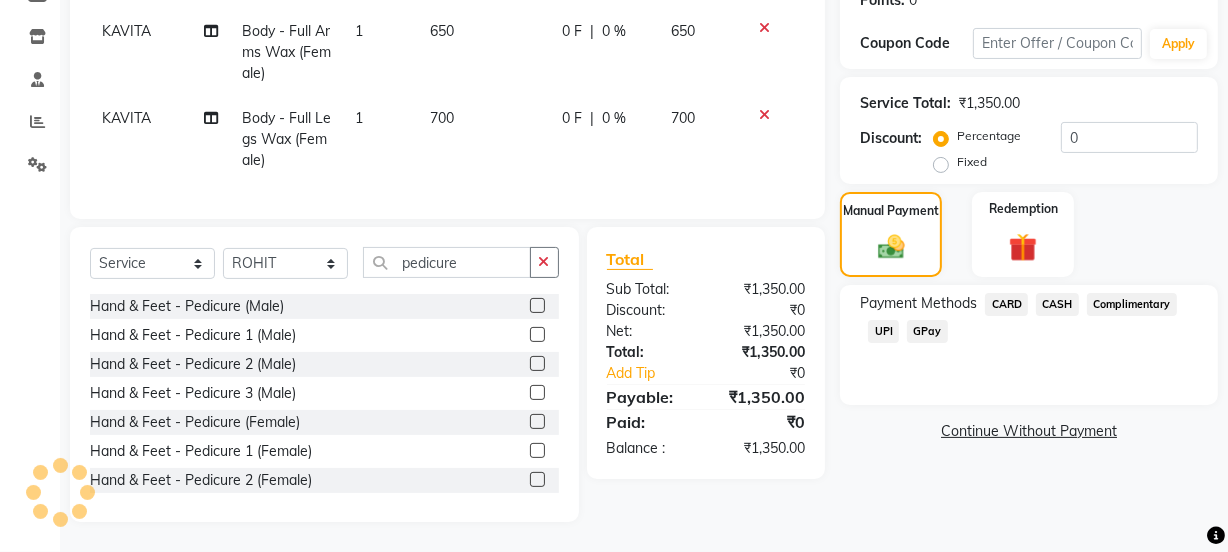 click 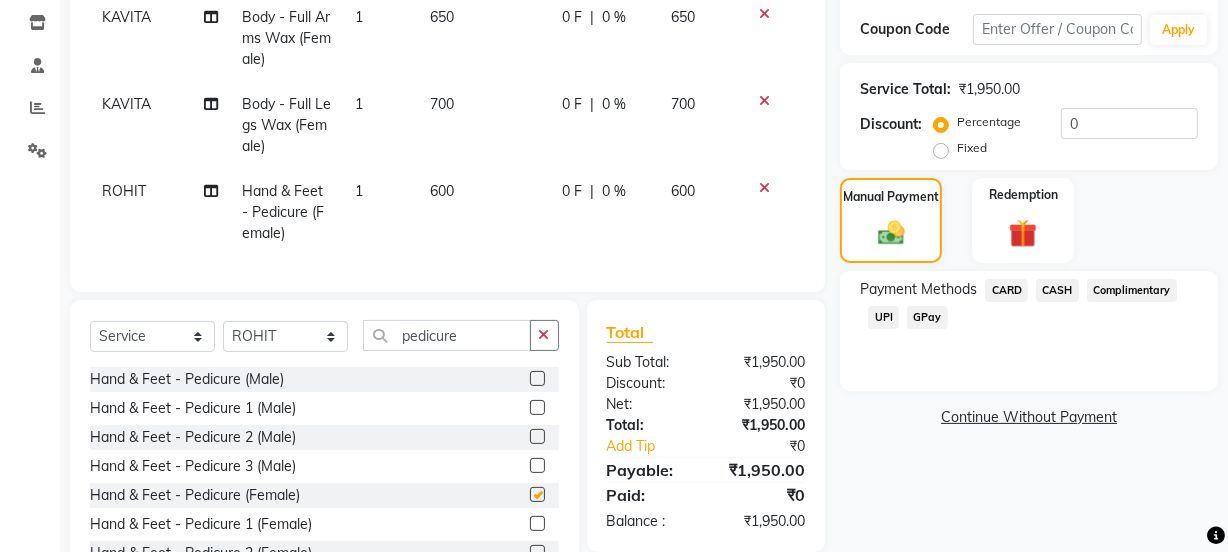 checkbox on "false" 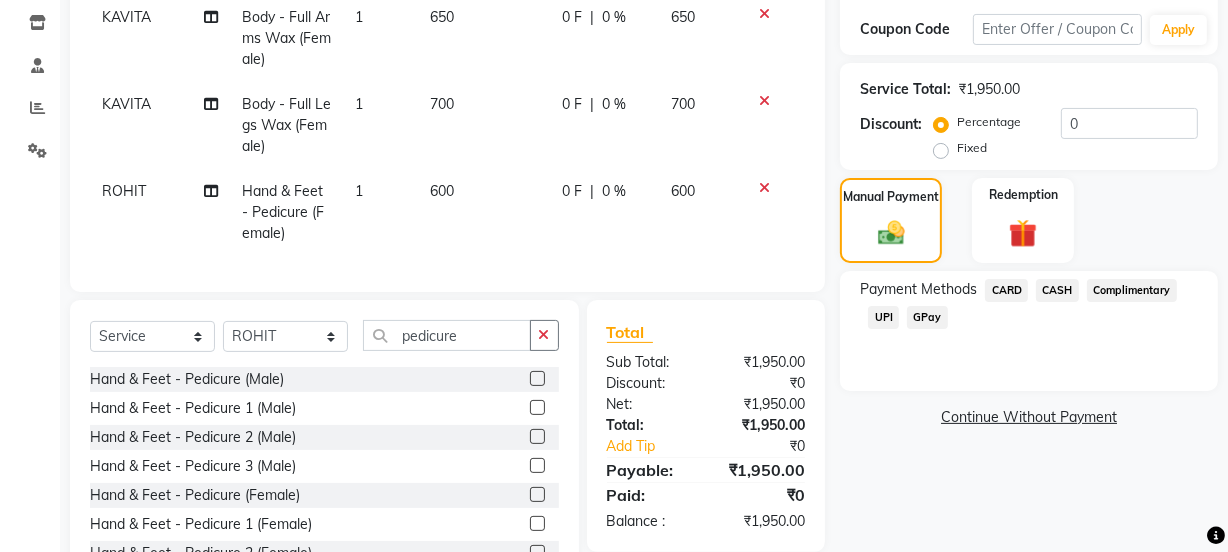 click 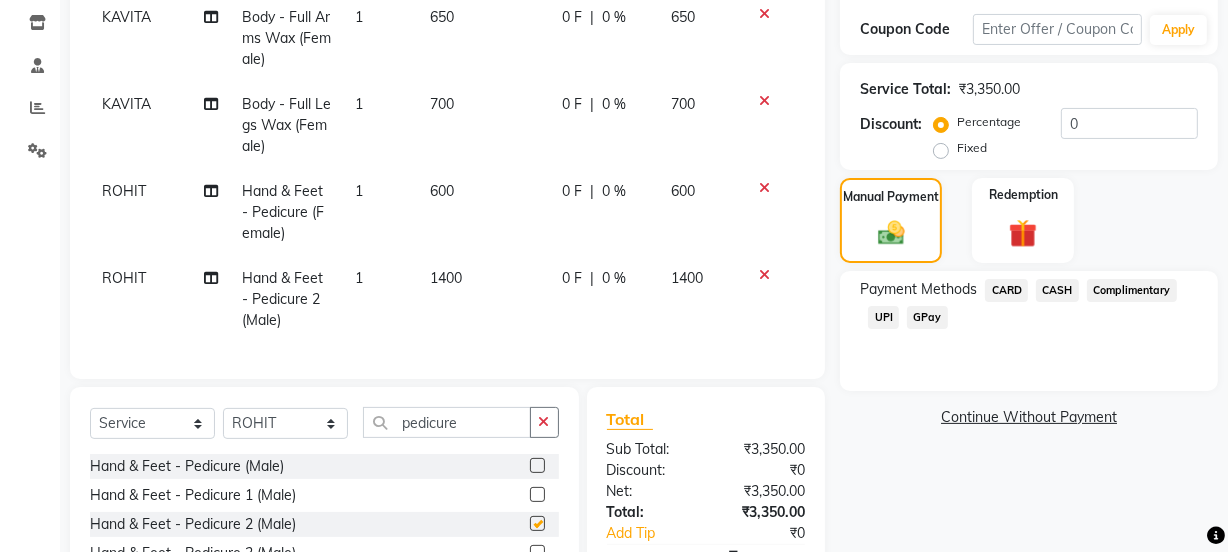 checkbox on "false" 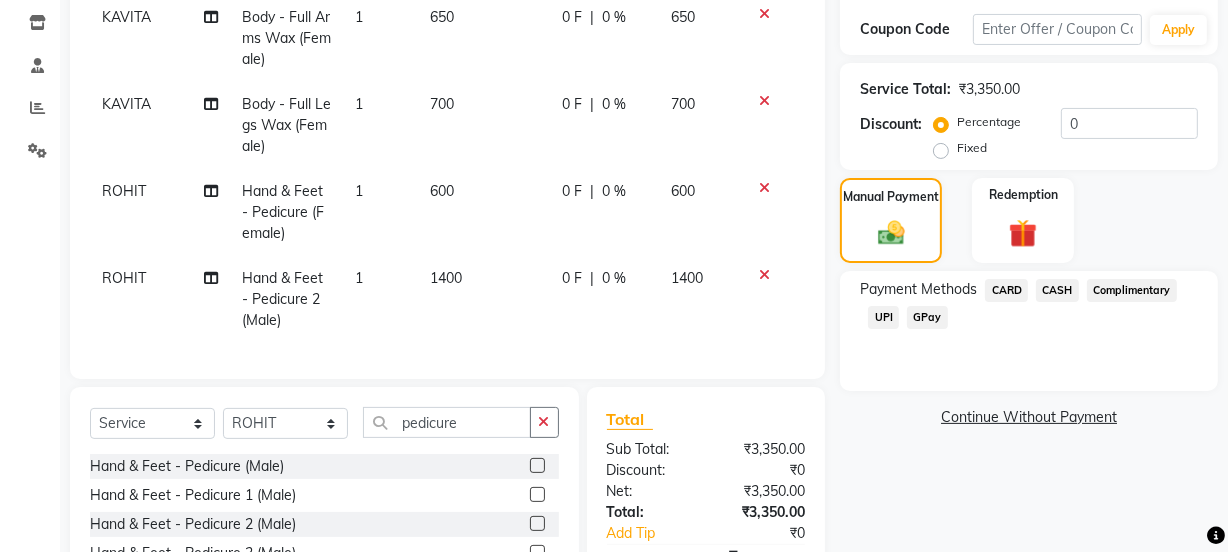 click 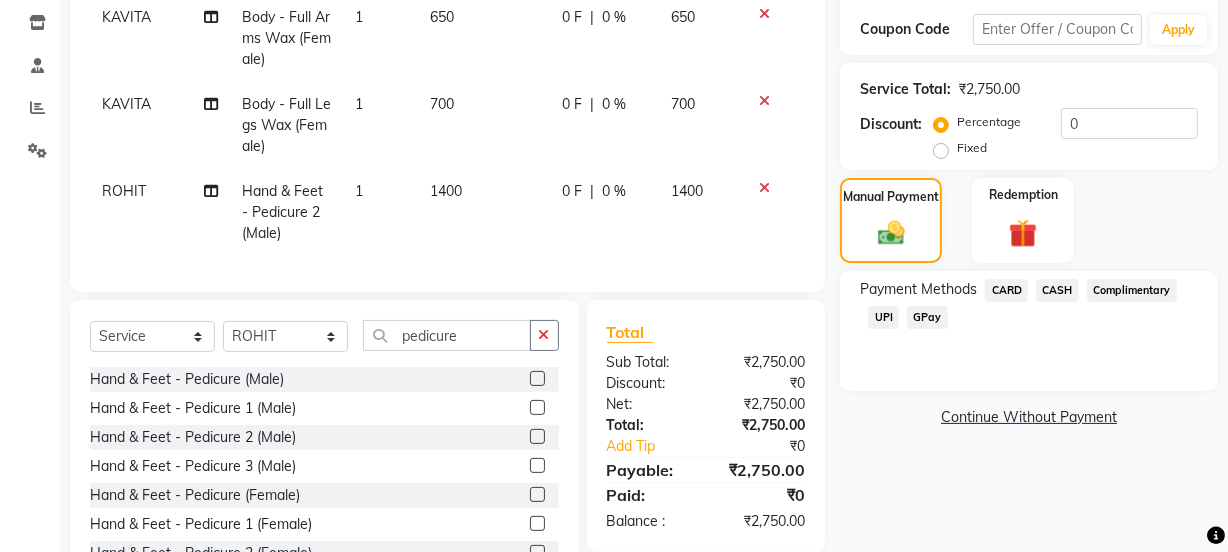 click 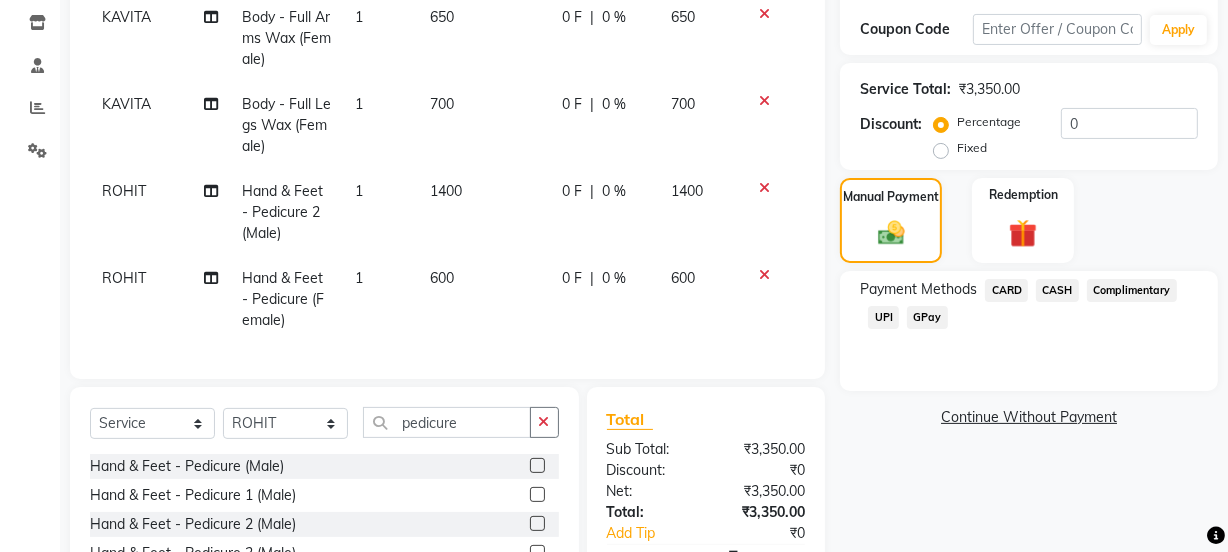 checkbox on "false" 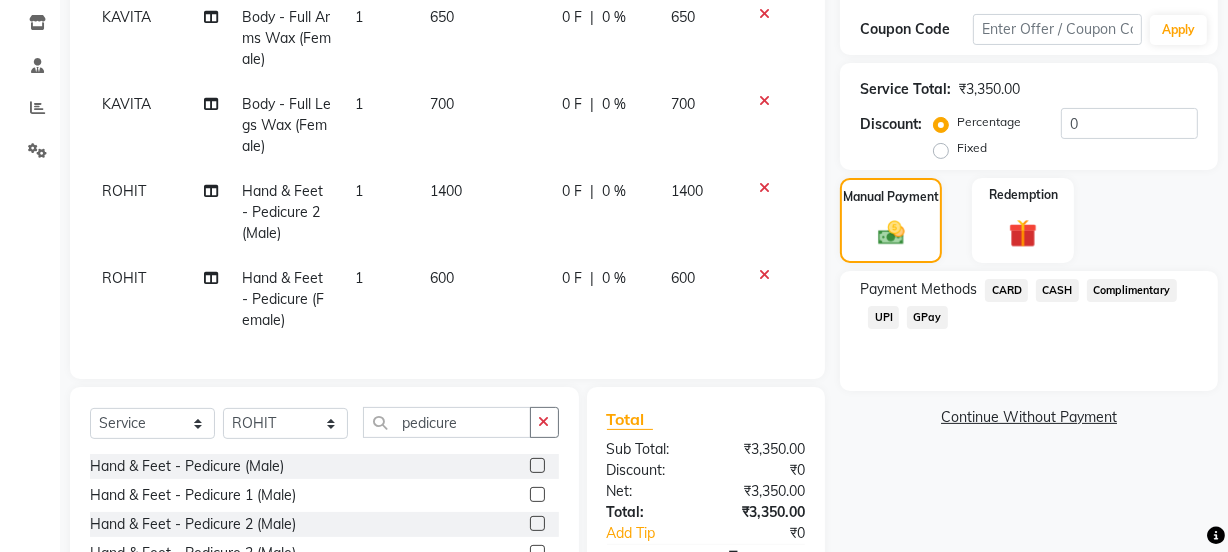 click 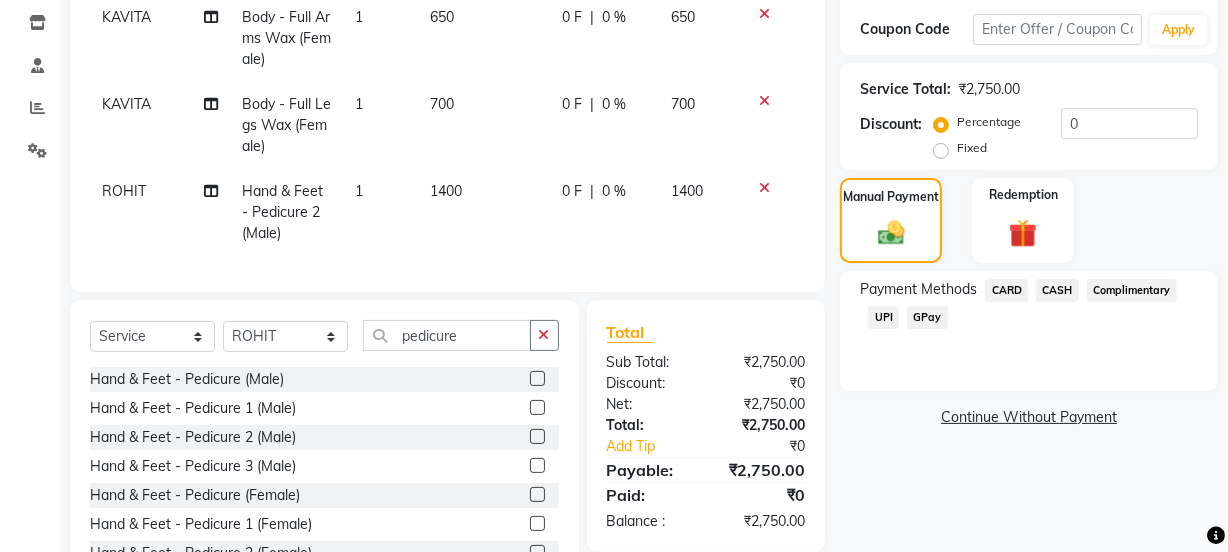 scroll, scrollTop: 422, scrollLeft: 0, axis: vertical 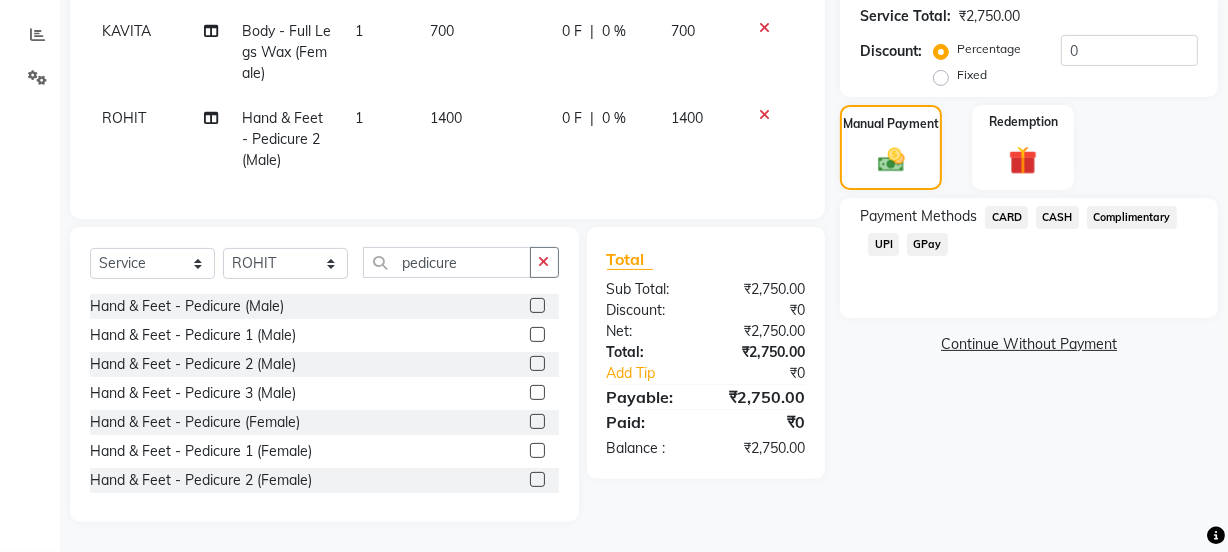 click on "1400" 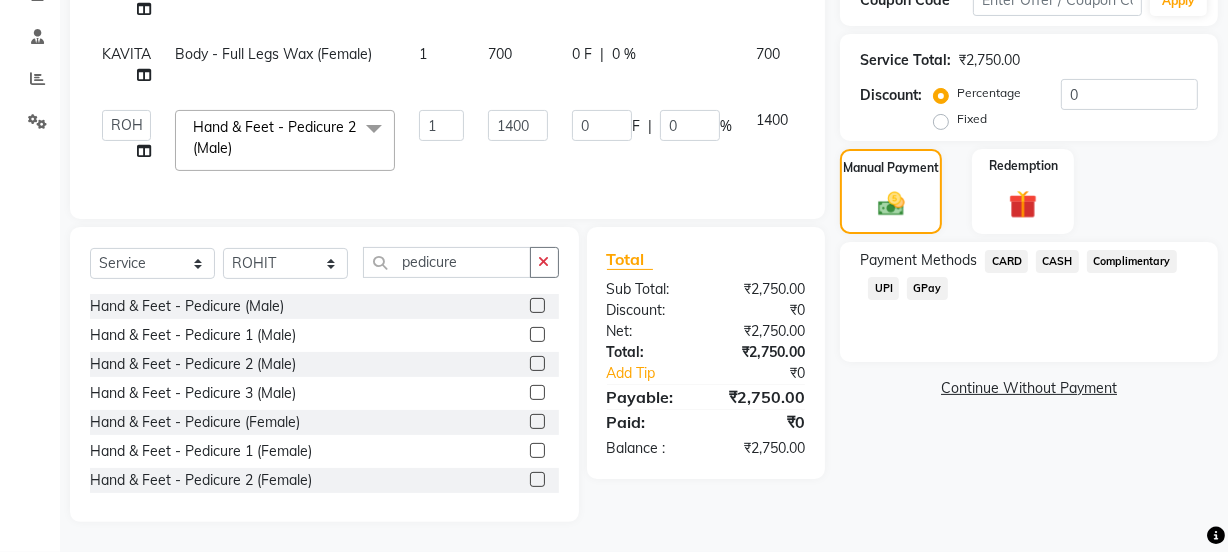 scroll, scrollTop: 378, scrollLeft: 0, axis: vertical 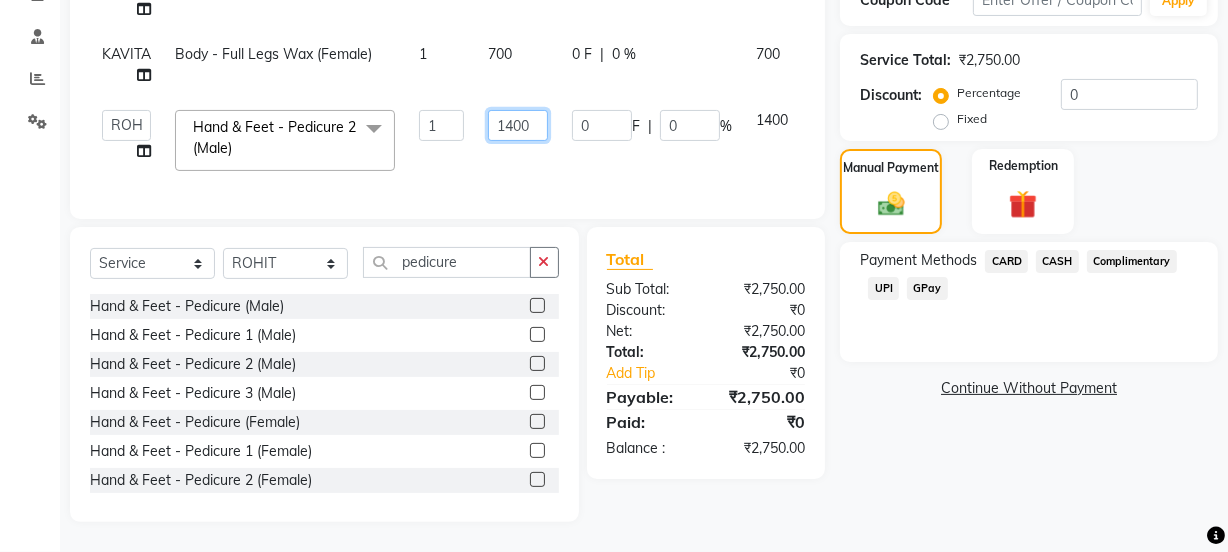 click on "1400" 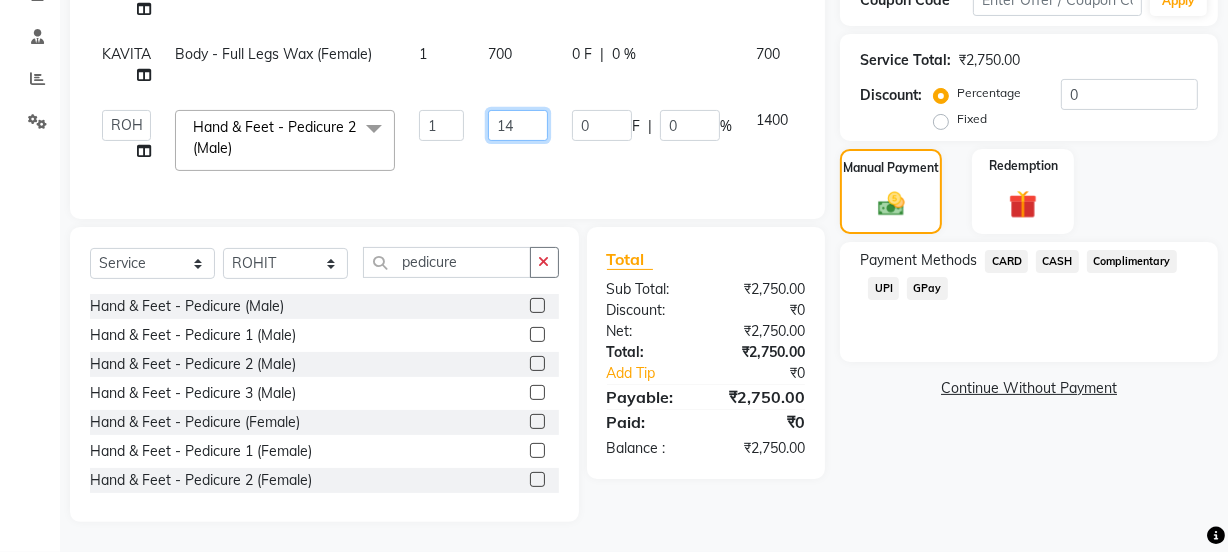 type on "1" 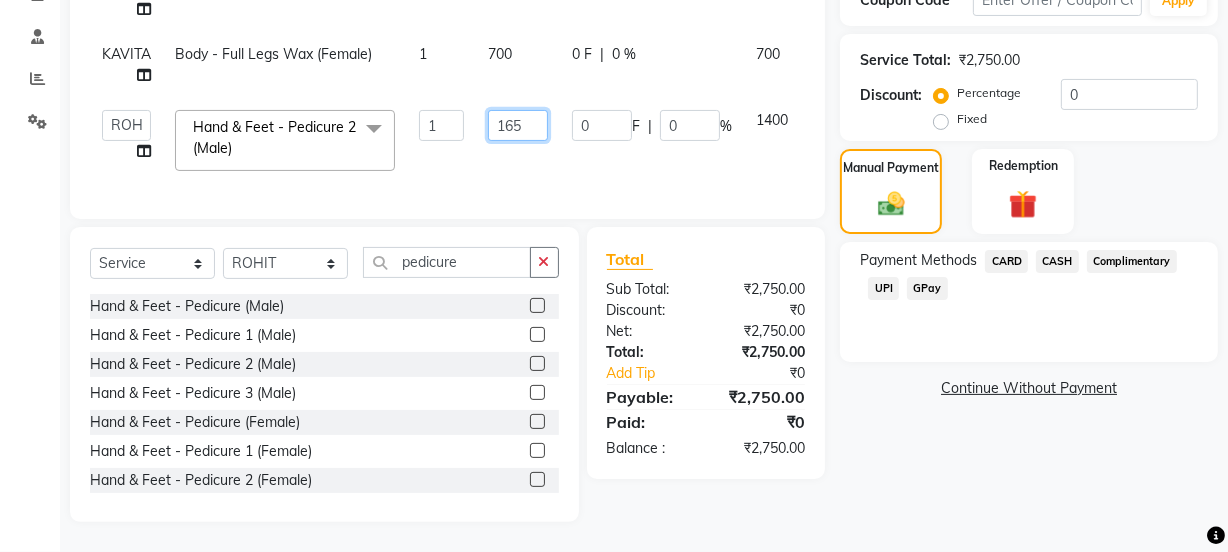 type on "1650" 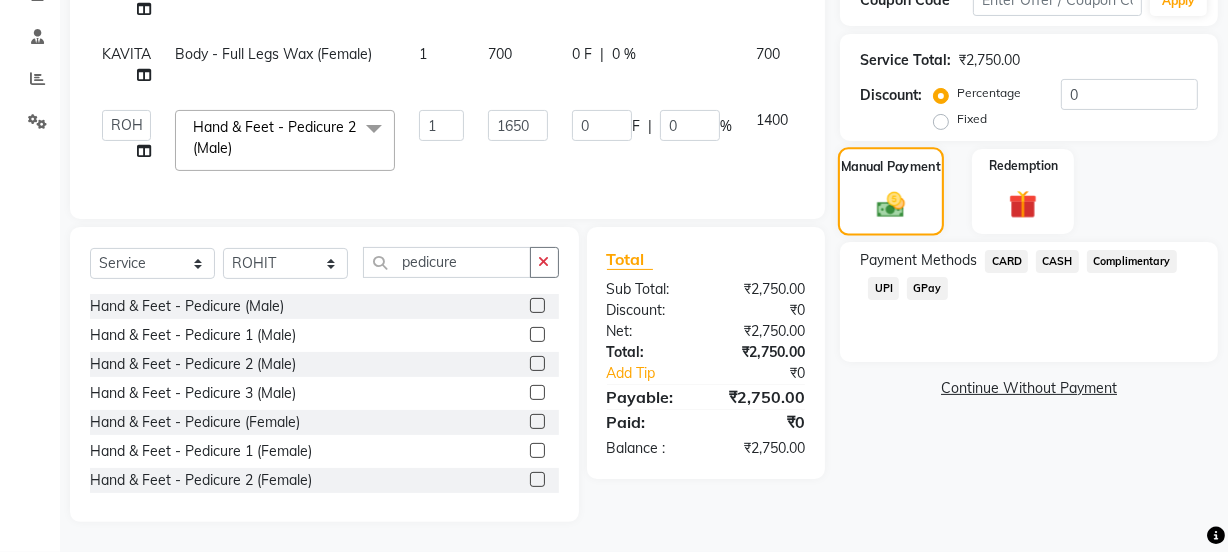 click on "Manual Payment" 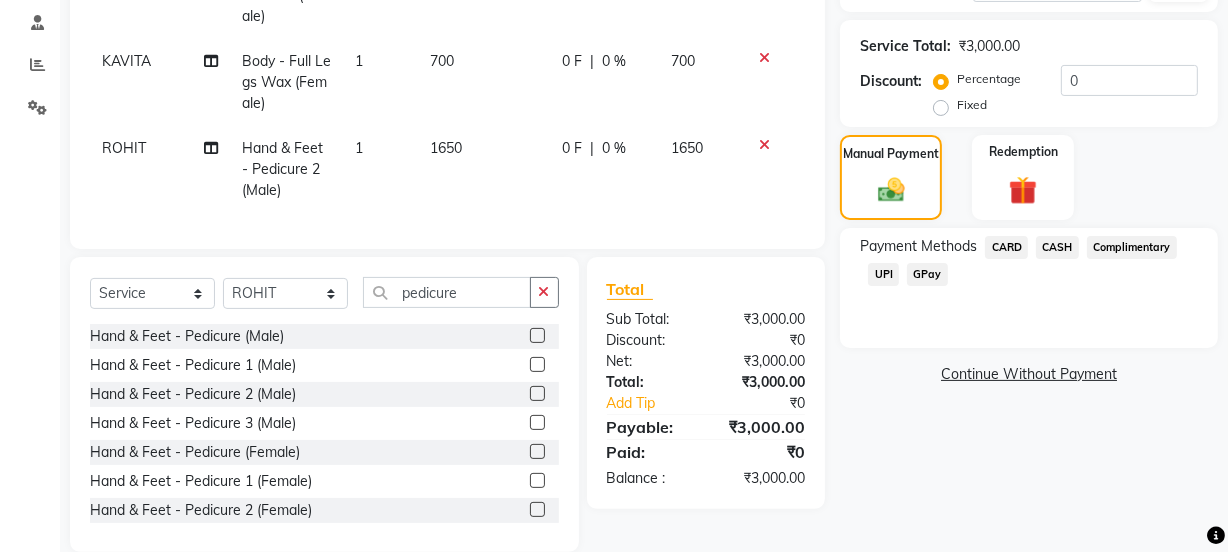 click on "CASH" 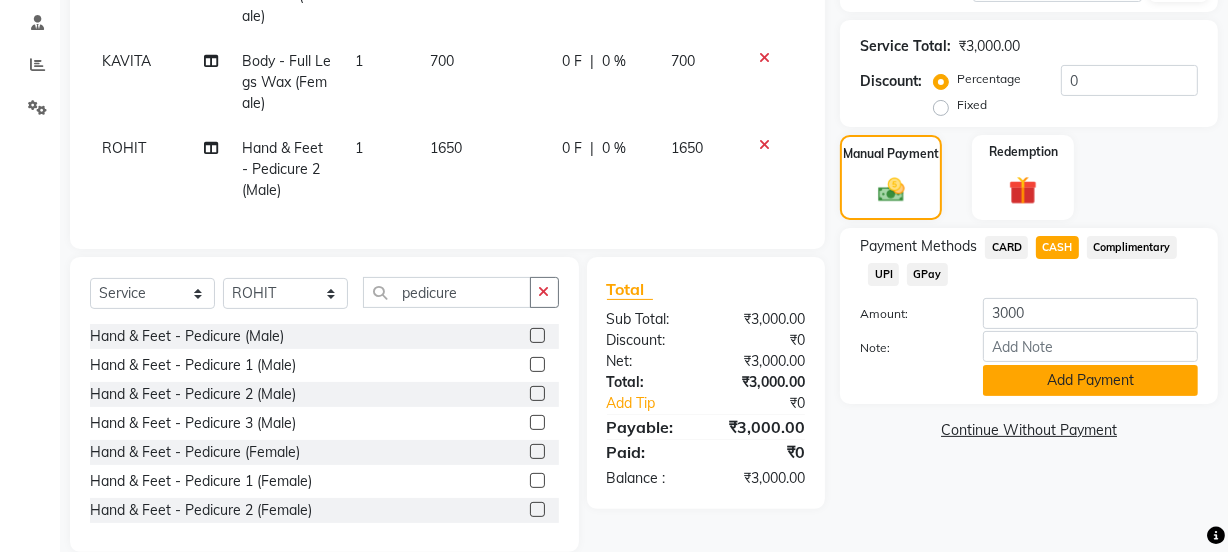 click on "Add Payment" 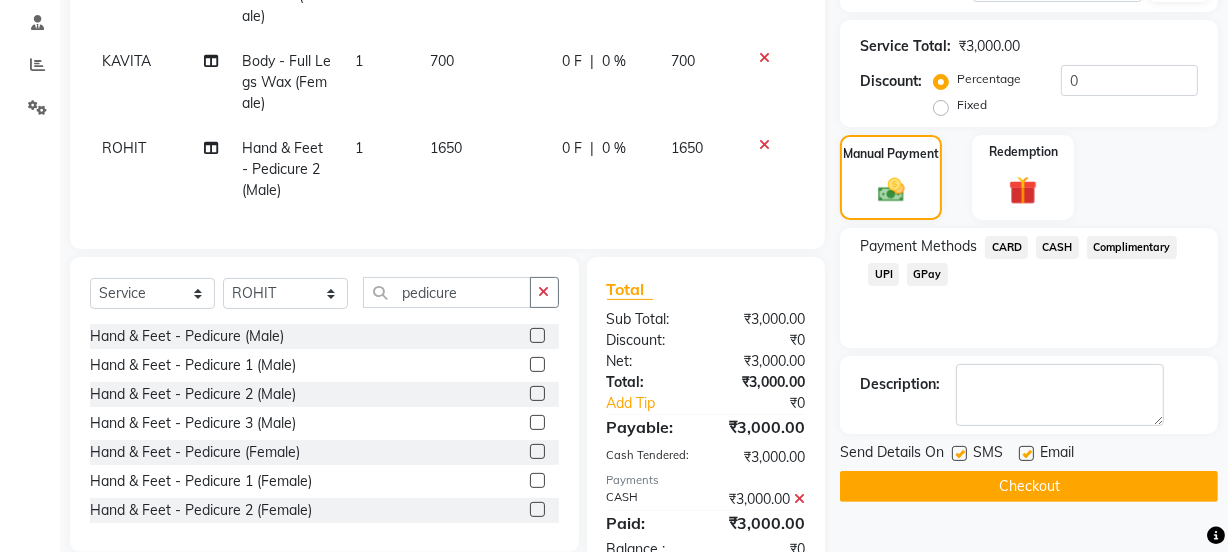 click on "Checkout" 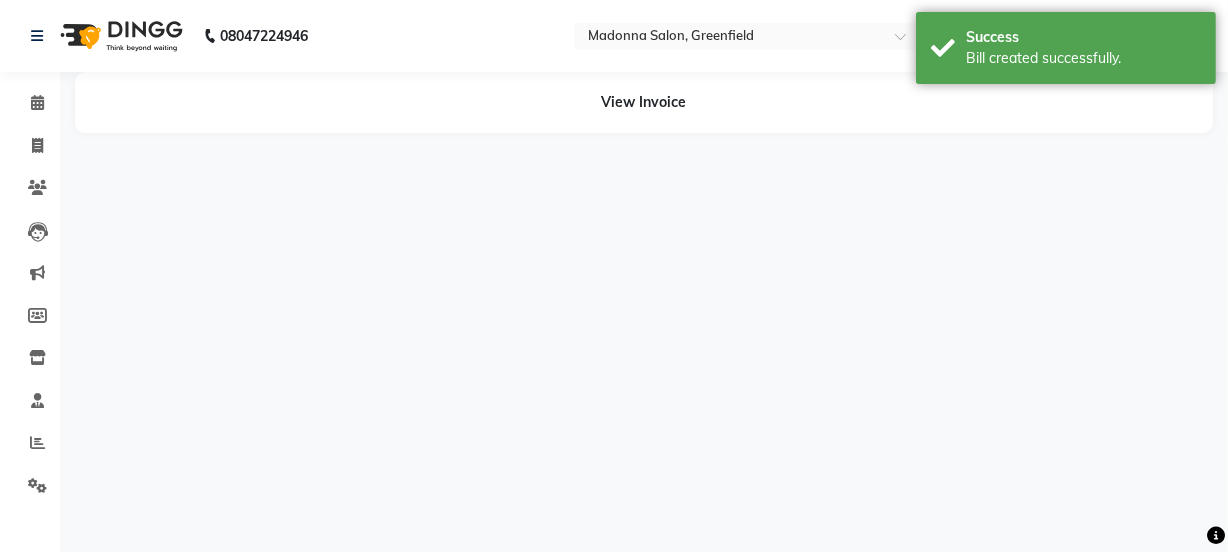 scroll, scrollTop: 0, scrollLeft: 0, axis: both 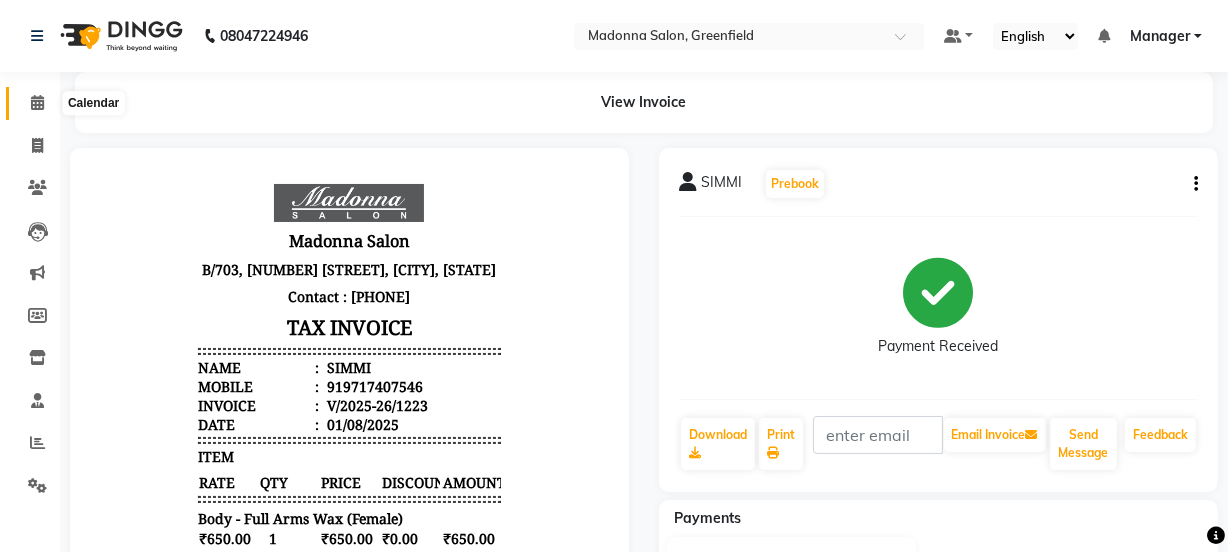 click 